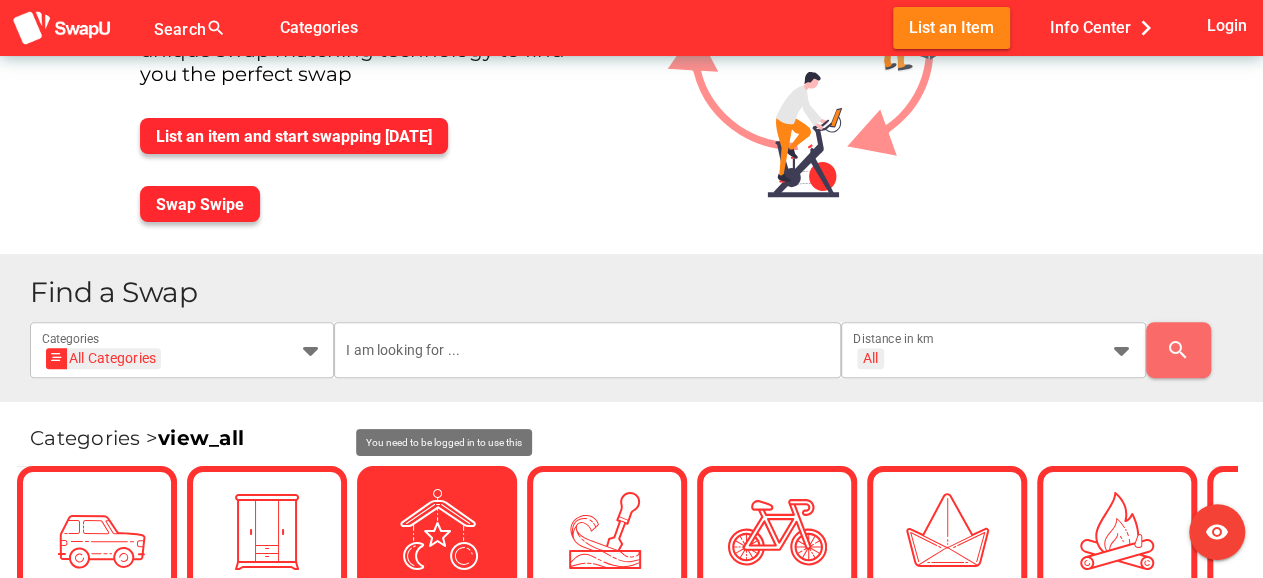 scroll, scrollTop: 213, scrollLeft: 0, axis: vertical 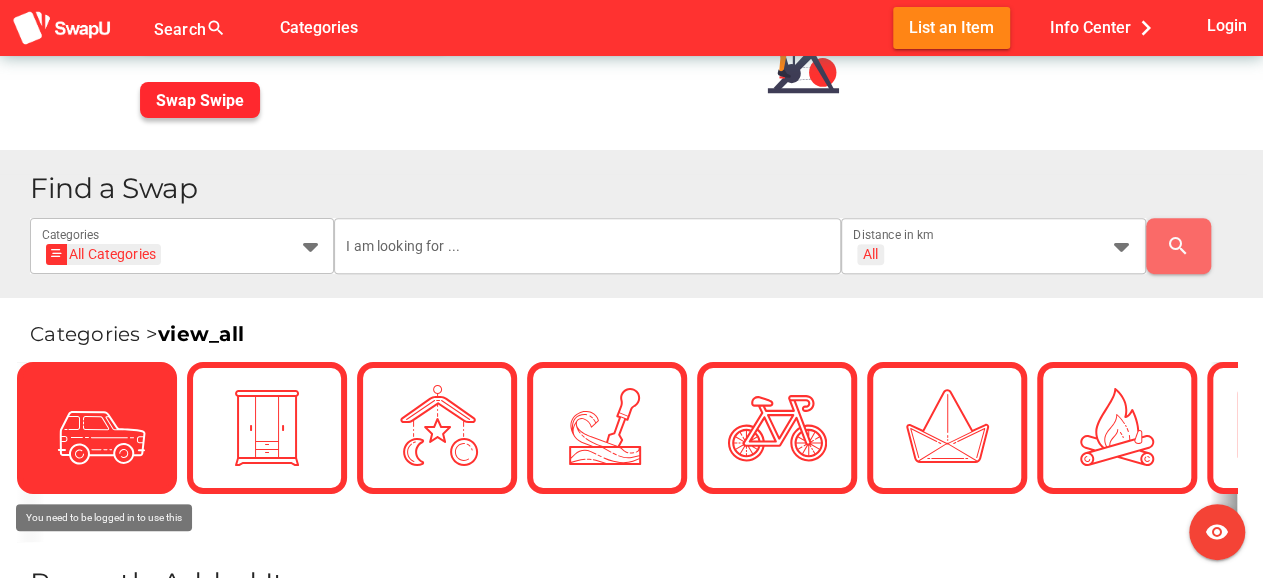 click at bounding box center (97, 428) 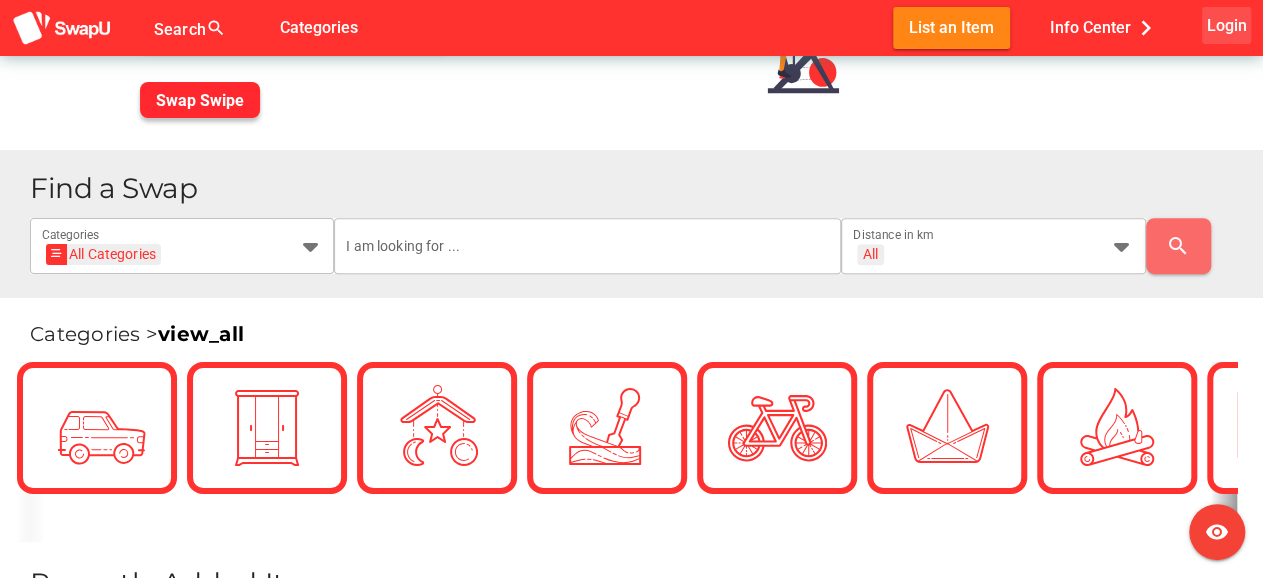 click on "Login" at bounding box center (1226, 25) 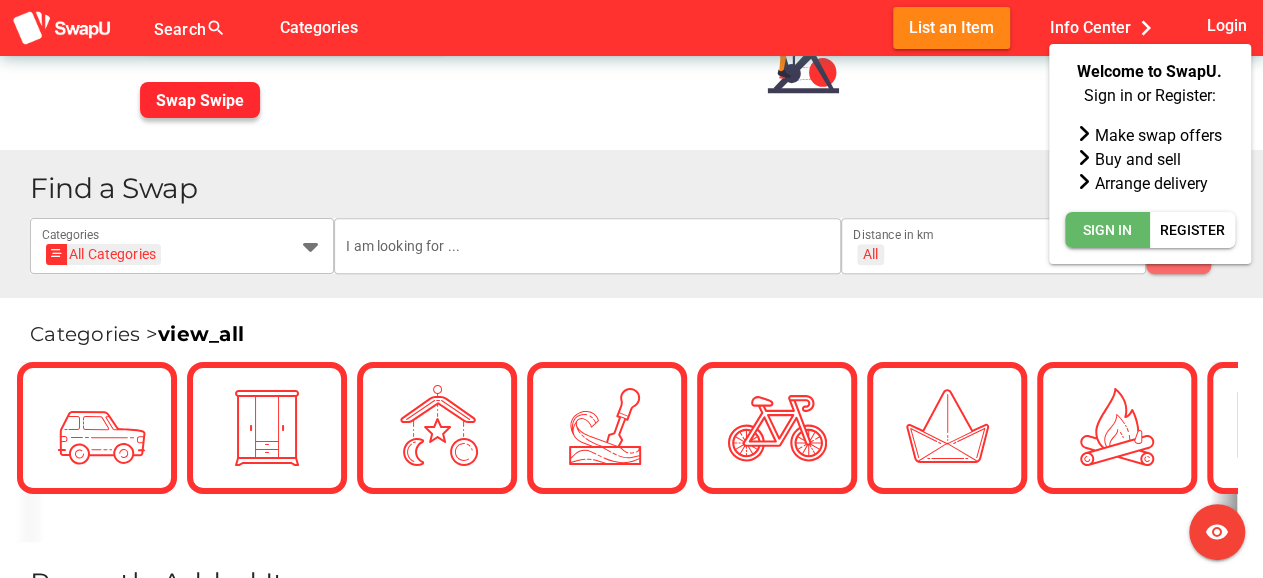 click on "Sign In" at bounding box center [1107, 230] 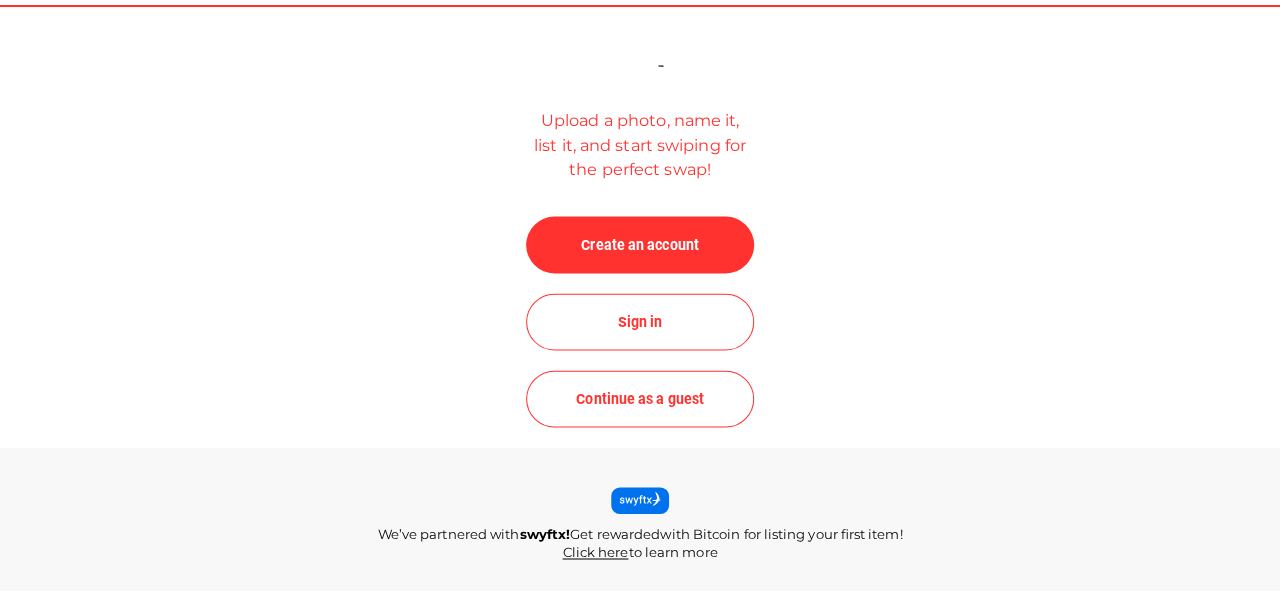 scroll, scrollTop: 0, scrollLeft: 0, axis: both 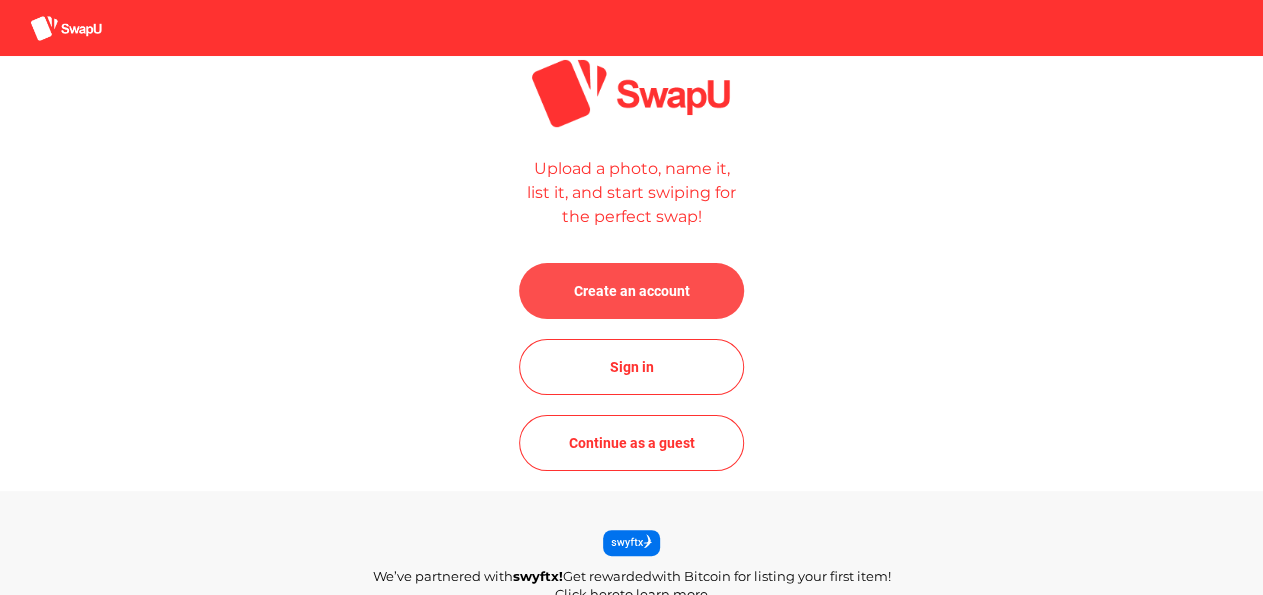 click on "Create an account" at bounding box center (631, 291) 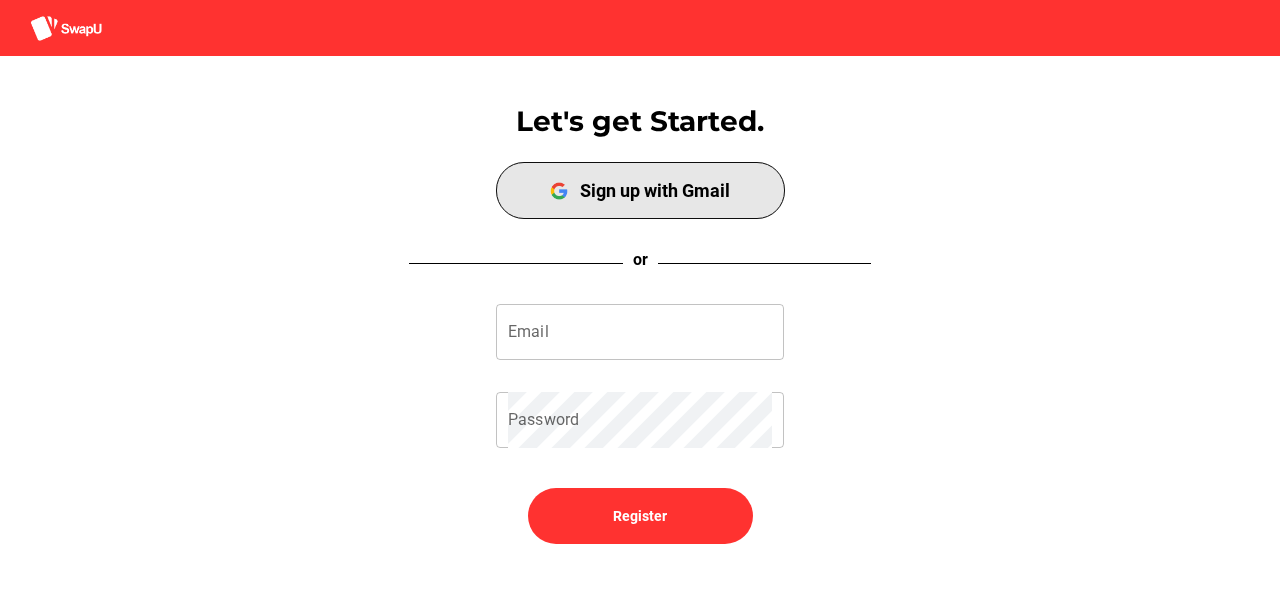 click on "Sign up with Gmail" at bounding box center [640, 190] 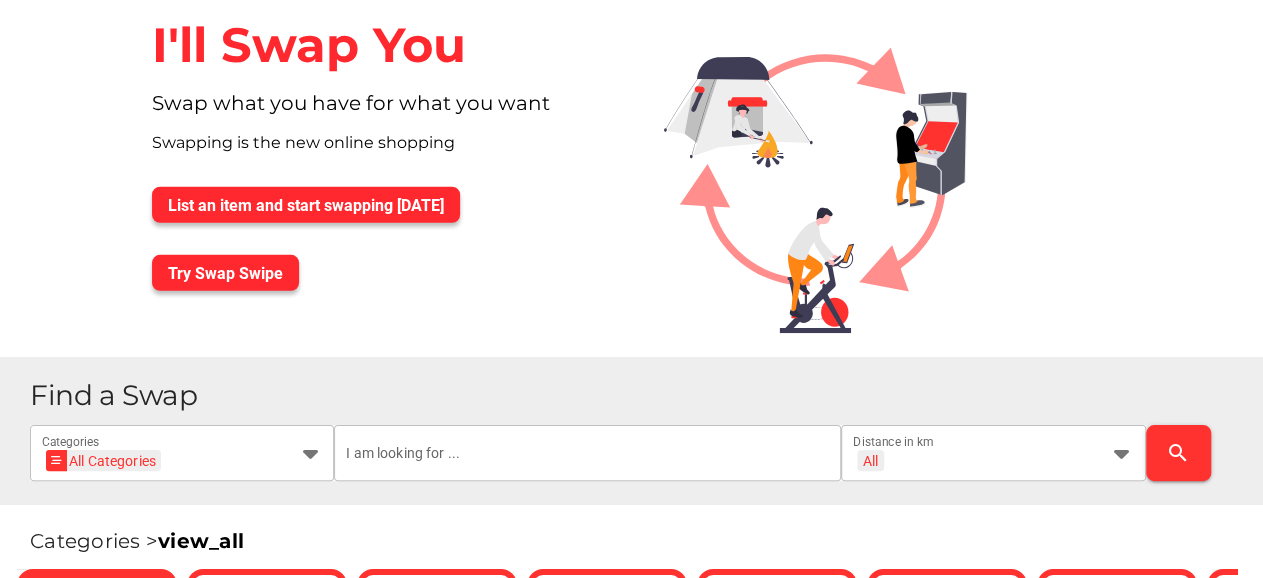 scroll, scrollTop: 312, scrollLeft: 0, axis: vertical 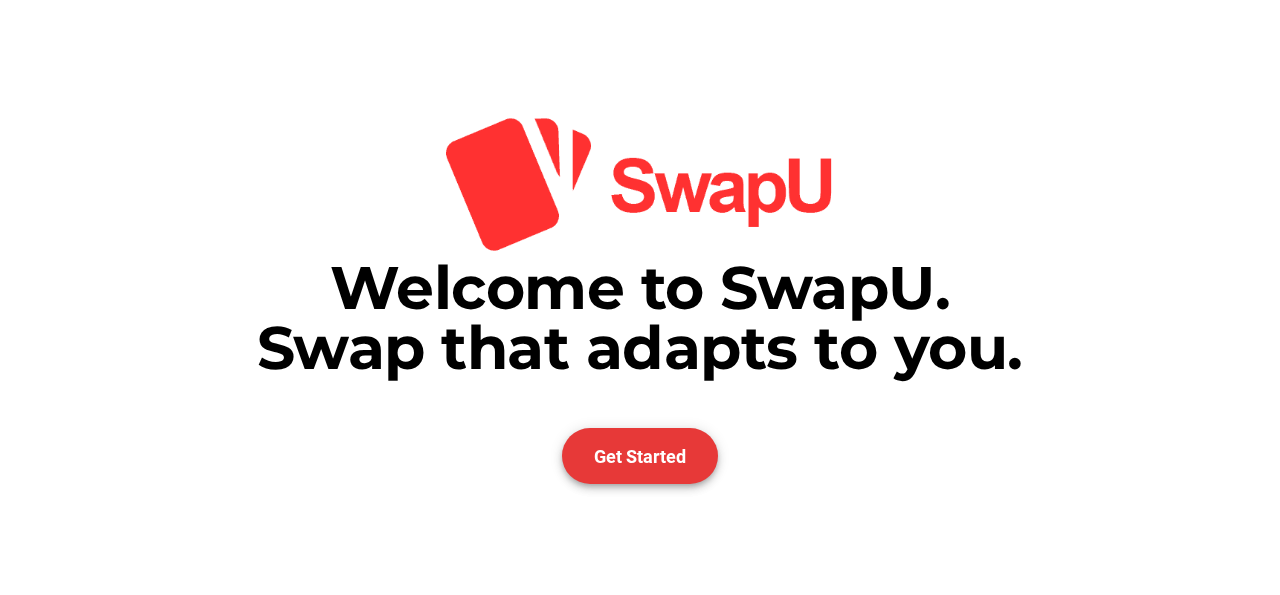 click on "Get Started" at bounding box center (640, 456) 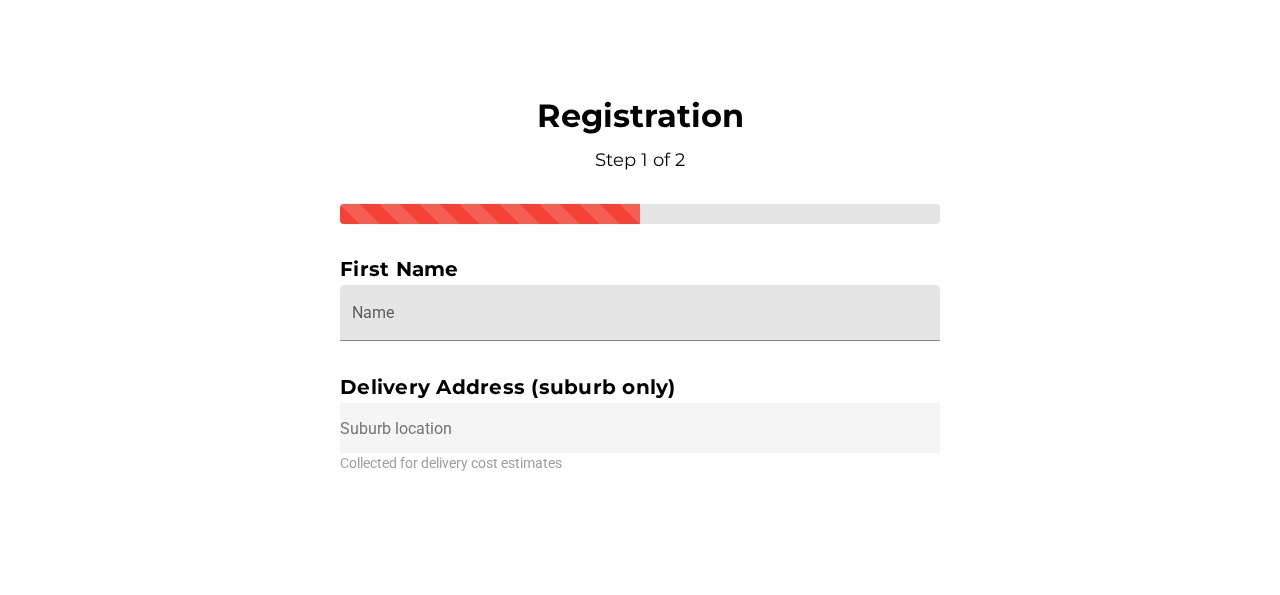 click on "Name" at bounding box center (640, 313) 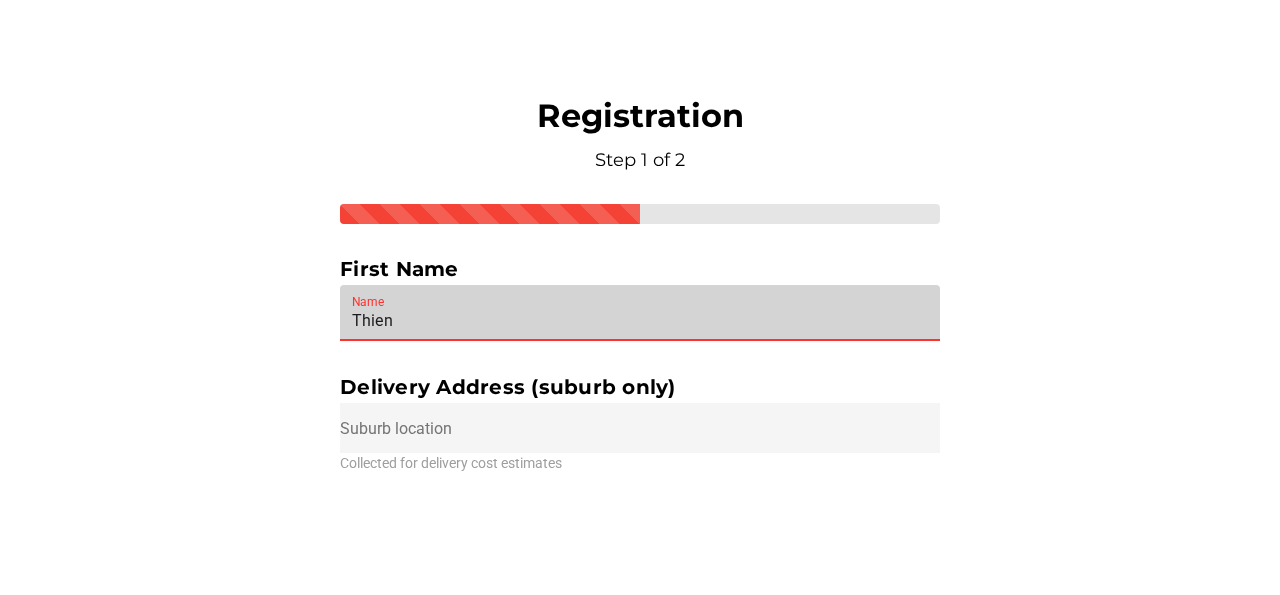 type on "Thien" 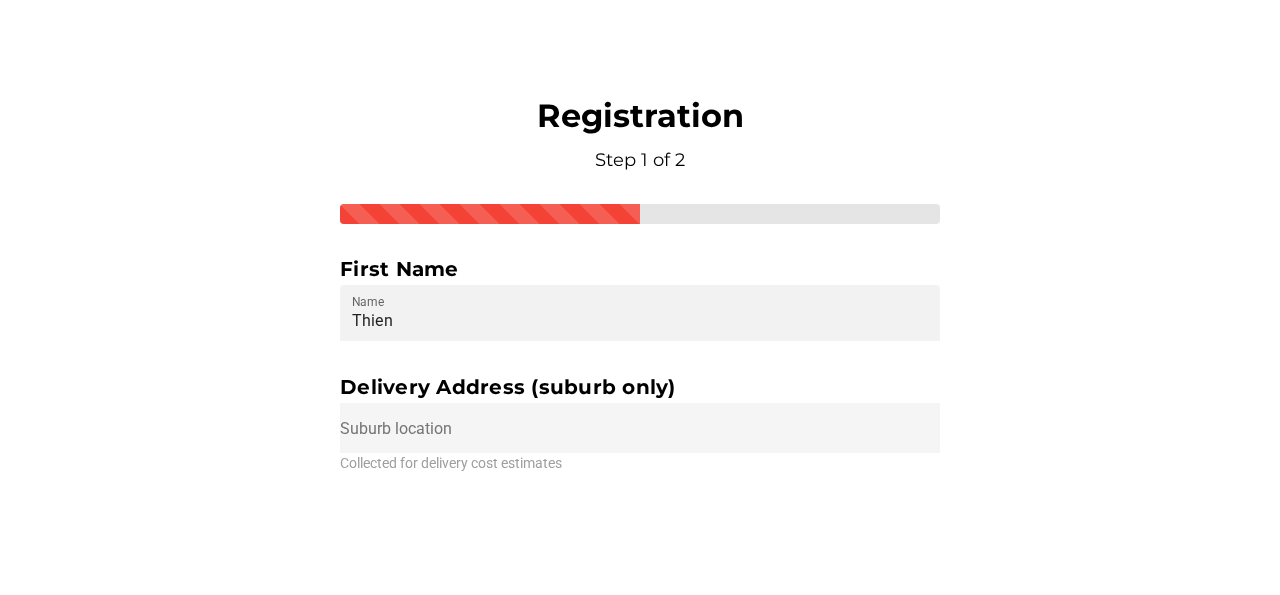 click at bounding box center [640, 428] 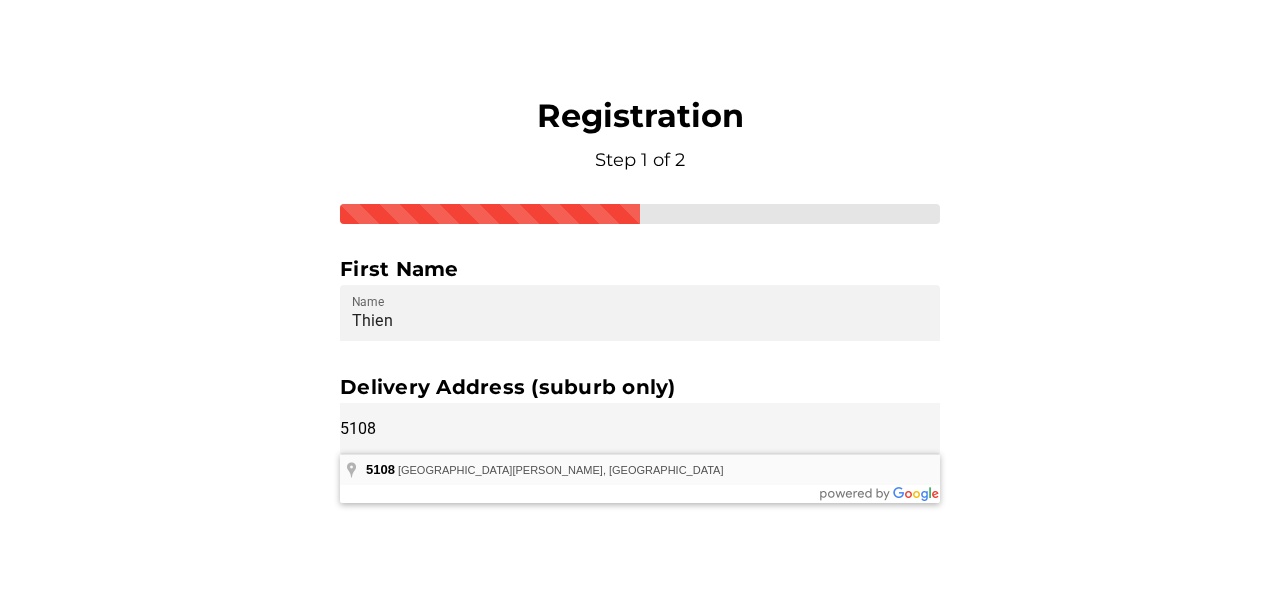 type on "Salisbury Downs SA 5108, Australia" 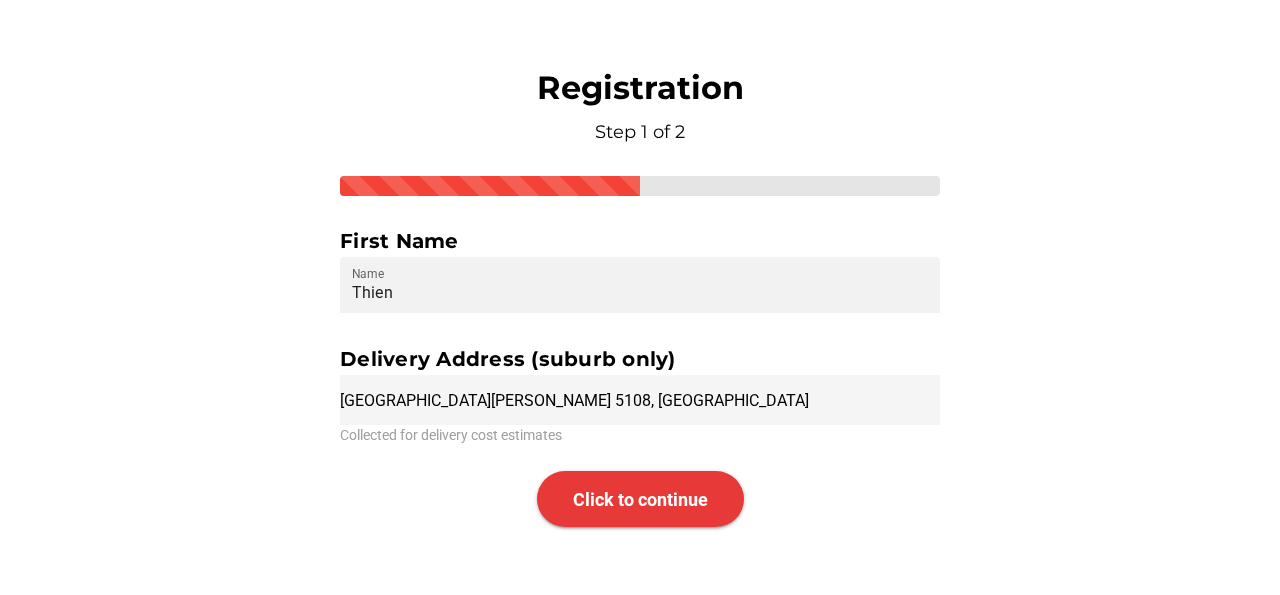 click on "Click to continue" at bounding box center (640, 499) 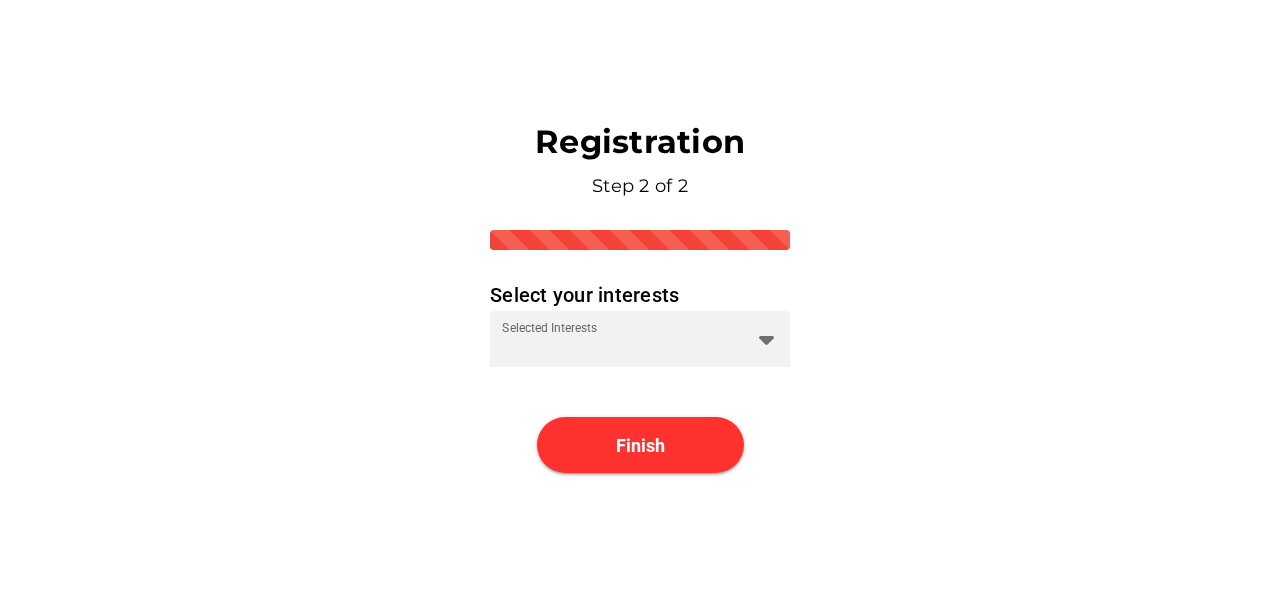 click on "Select your interests" at bounding box center (640, 295) 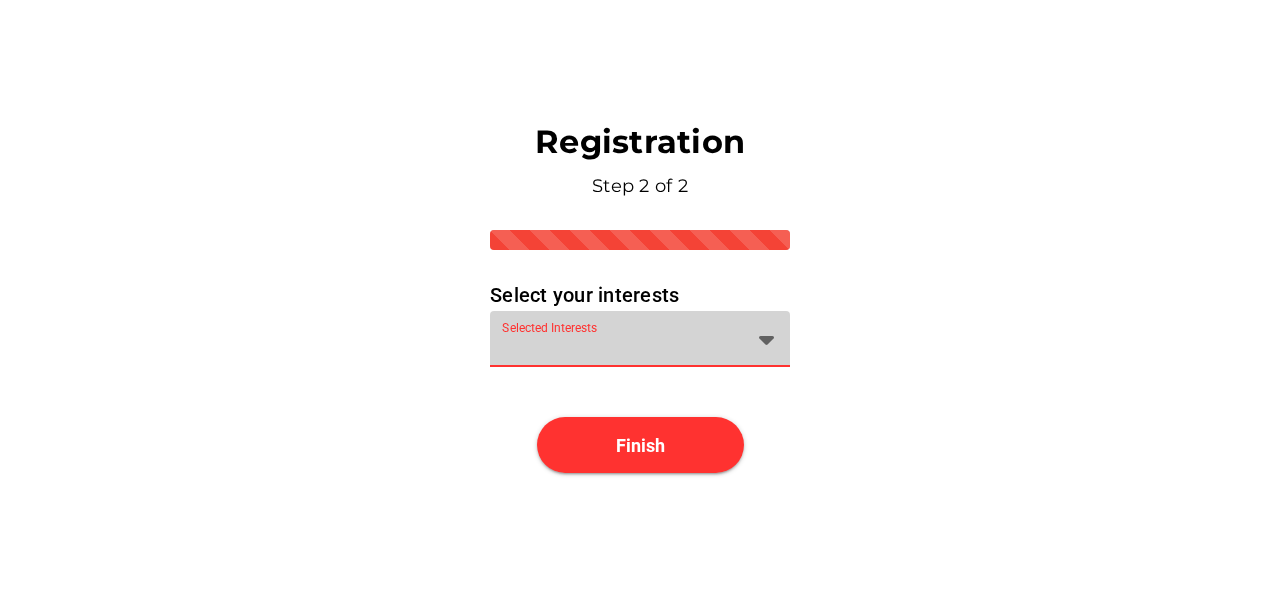 click on "Selected Interests" at bounding box center (622, 339) 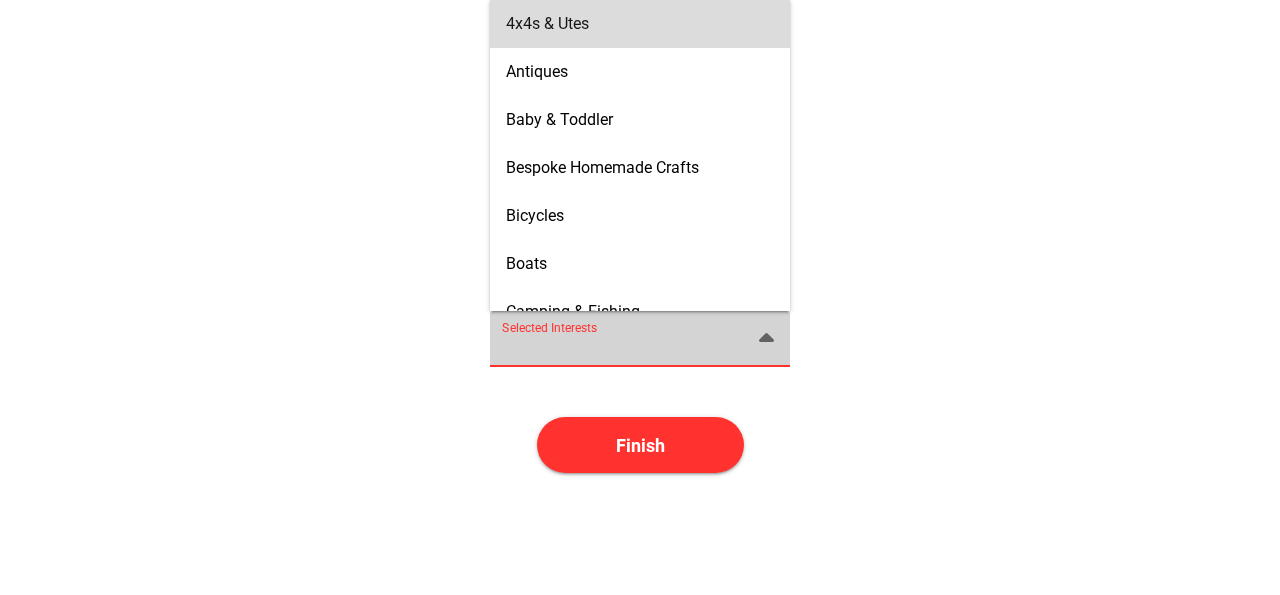 click on "4x4s & Utes" at bounding box center (547, 23) 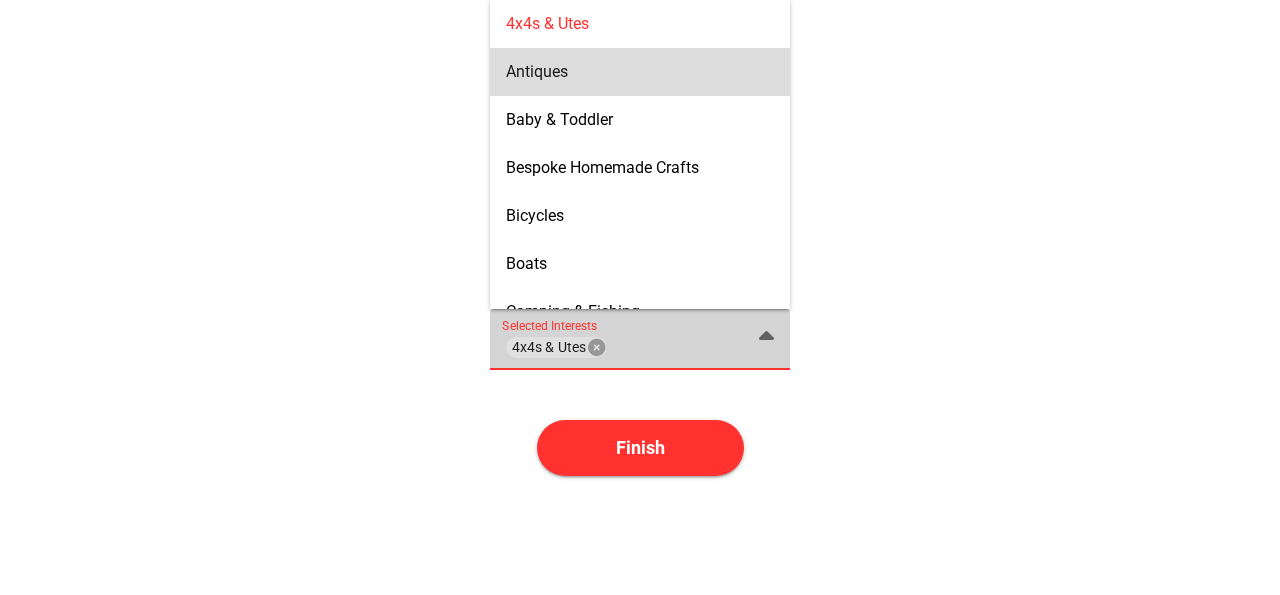 click on "Antiques" at bounding box center [537, 71] 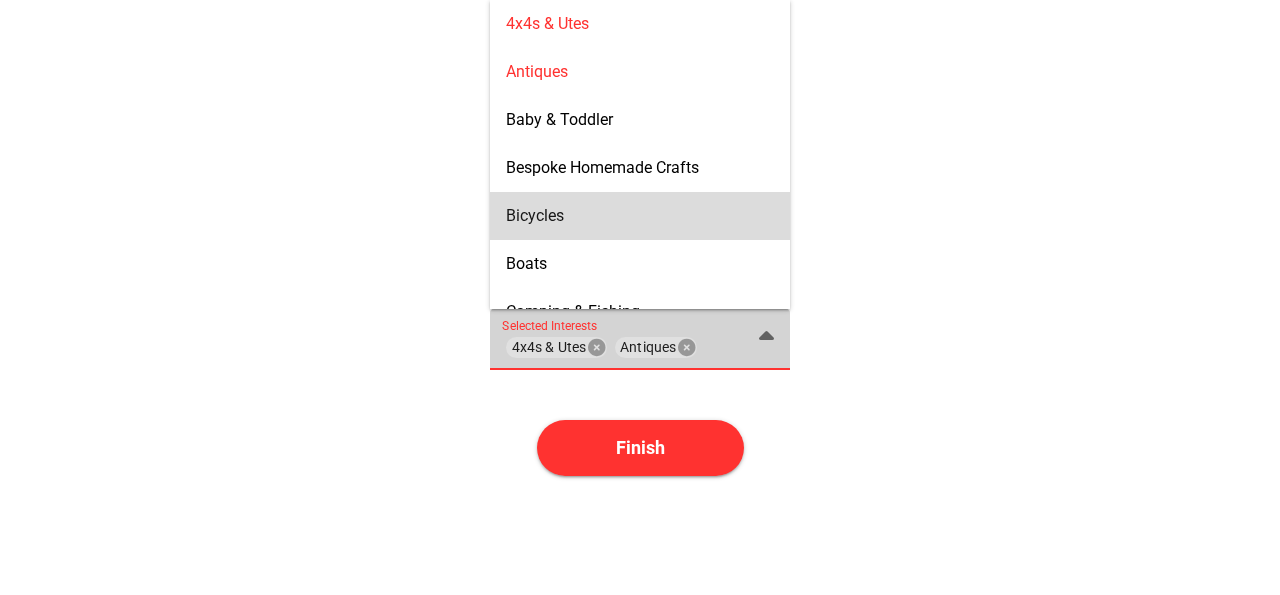 click on "Bicycles" at bounding box center (640, 215) 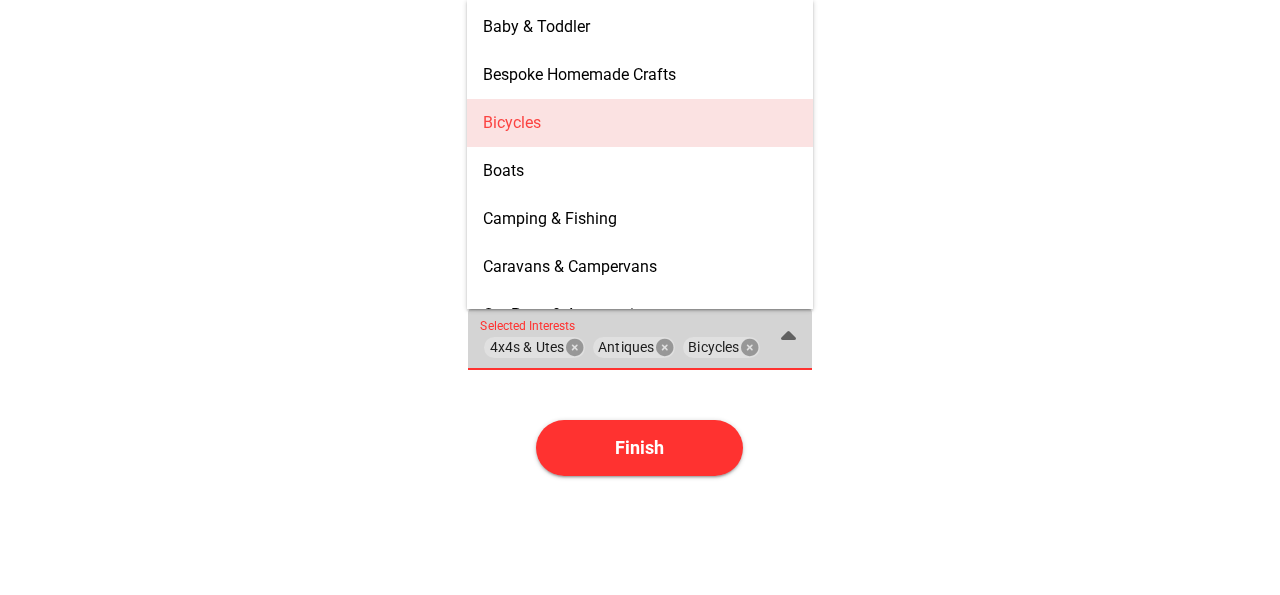 scroll, scrollTop: 116, scrollLeft: 0, axis: vertical 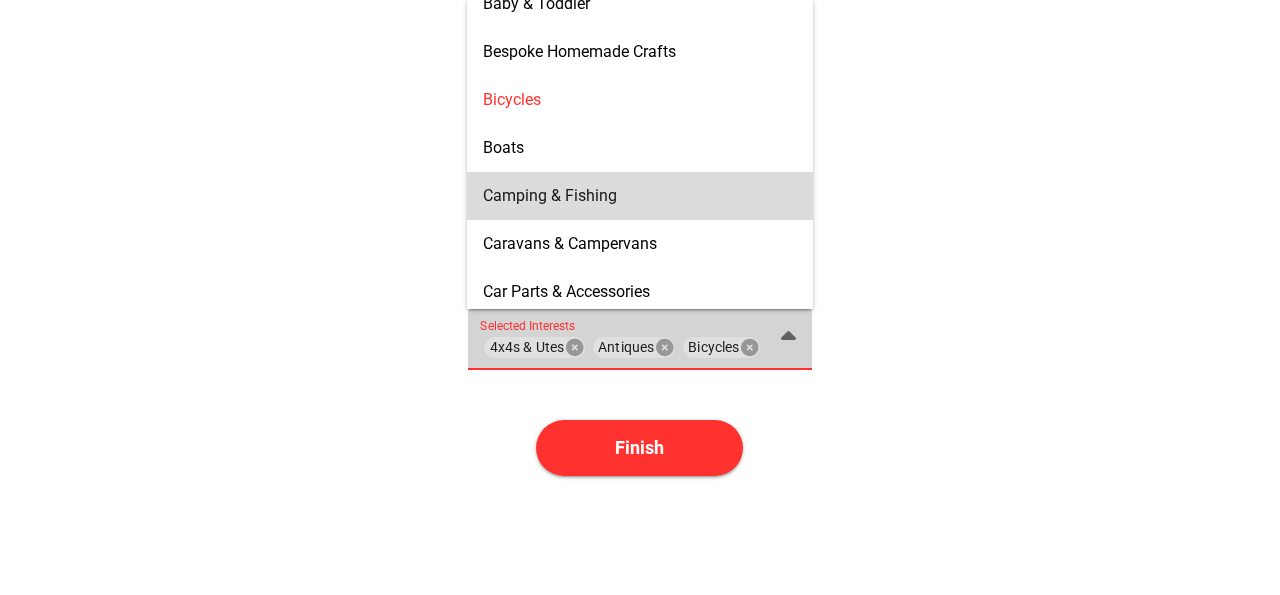 click on "Camping & Fishing" at bounding box center [640, 195] 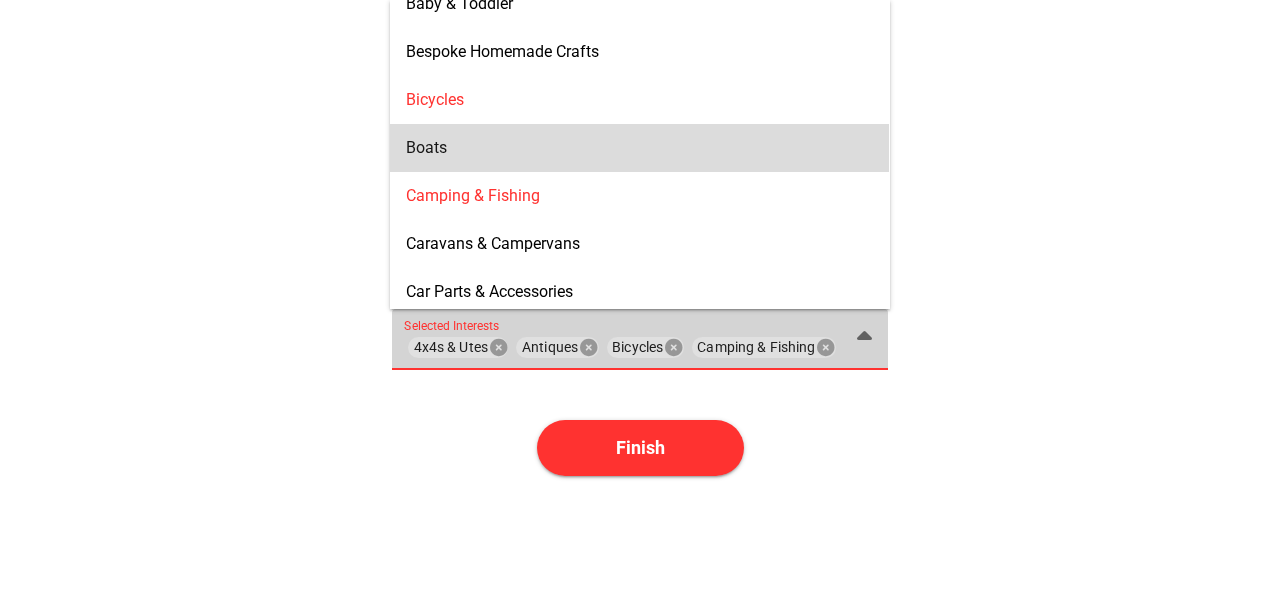 click on "Boats" at bounding box center (639, 147) 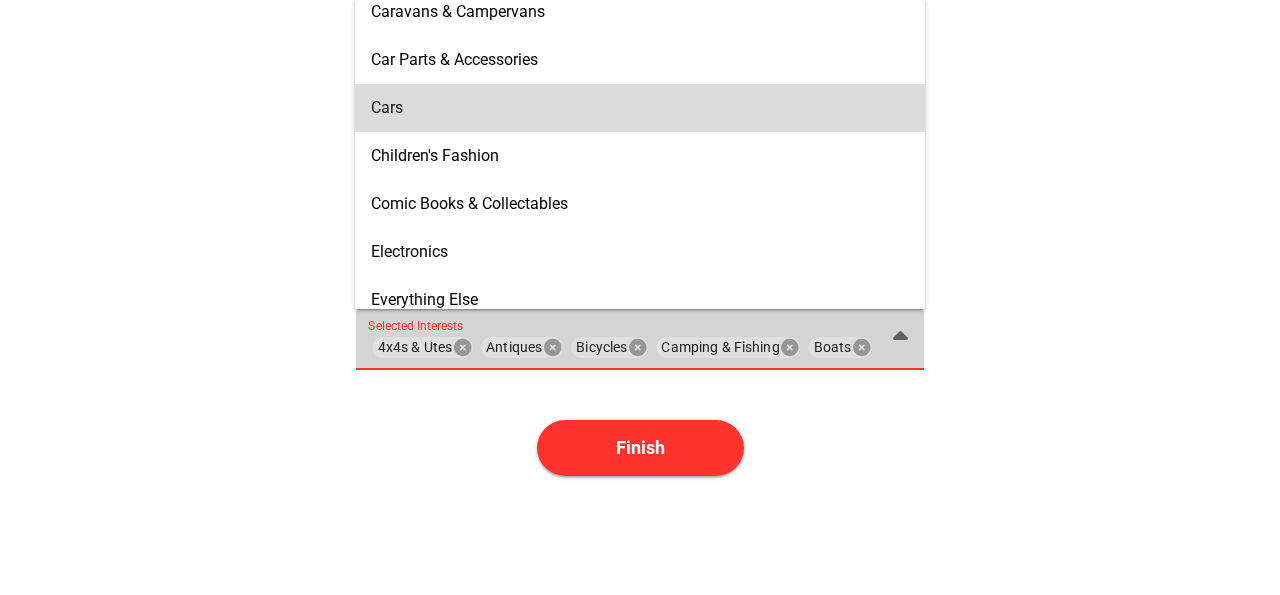 click on "Cars" at bounding box center [640, 107] 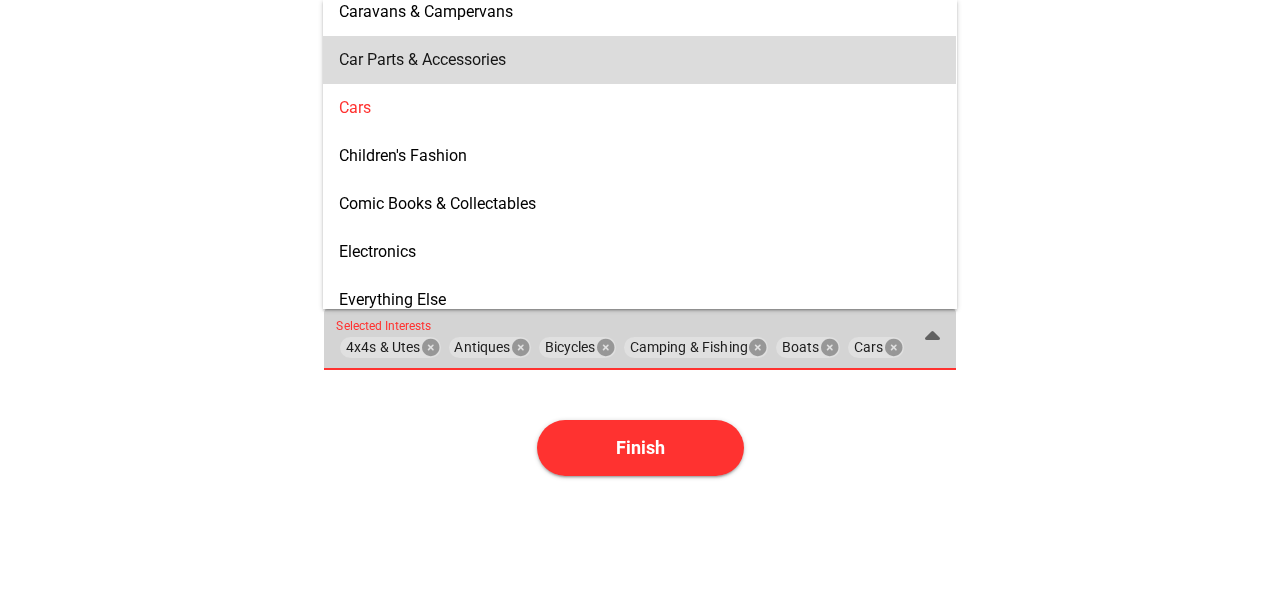 scroll, scrollTop: 348, scrollLeft: 0, axis: vertical 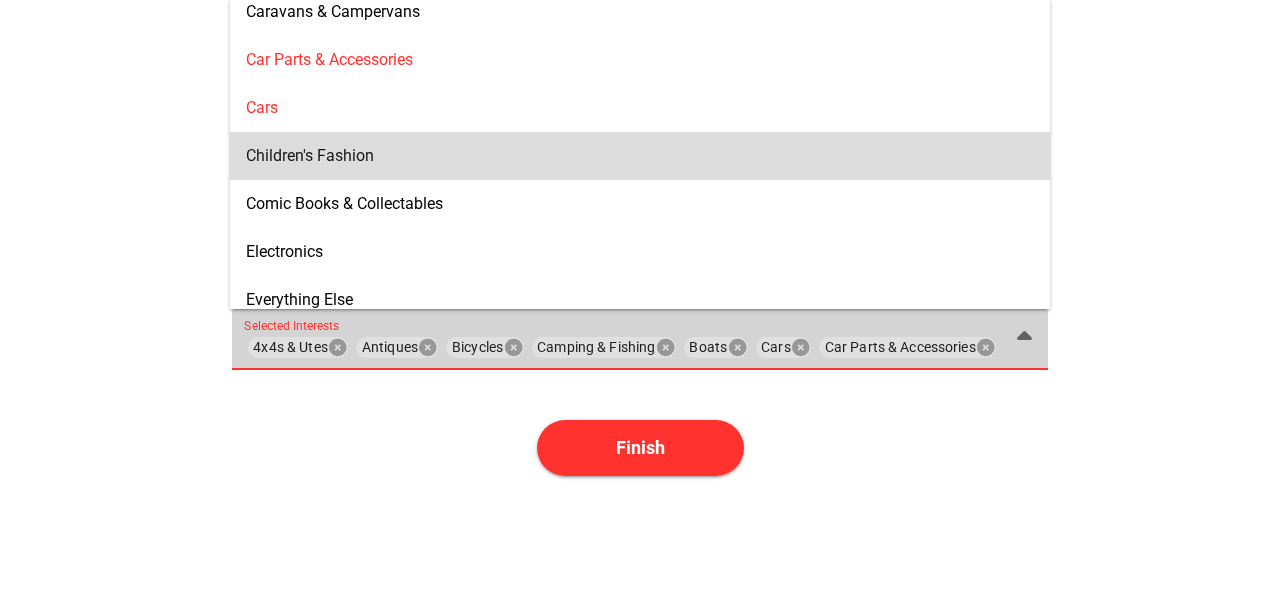 click on "Children's Fashion" at bounding box center (640, 156) 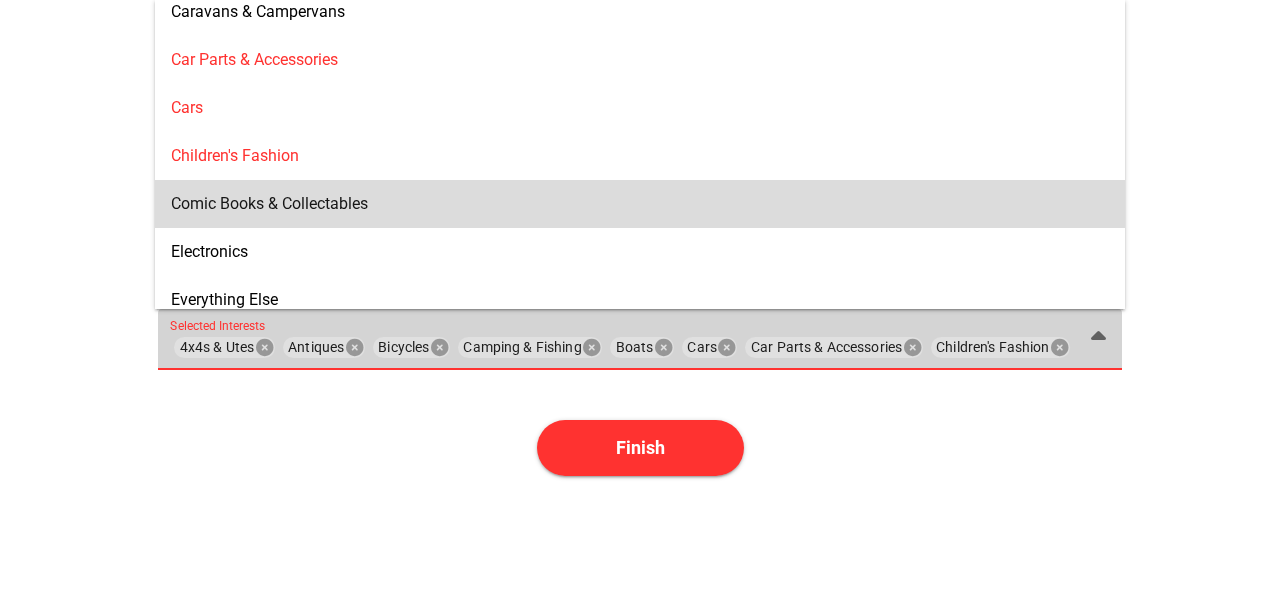 click on "Comic Books & Collectables" at bounding box center [640, 204] 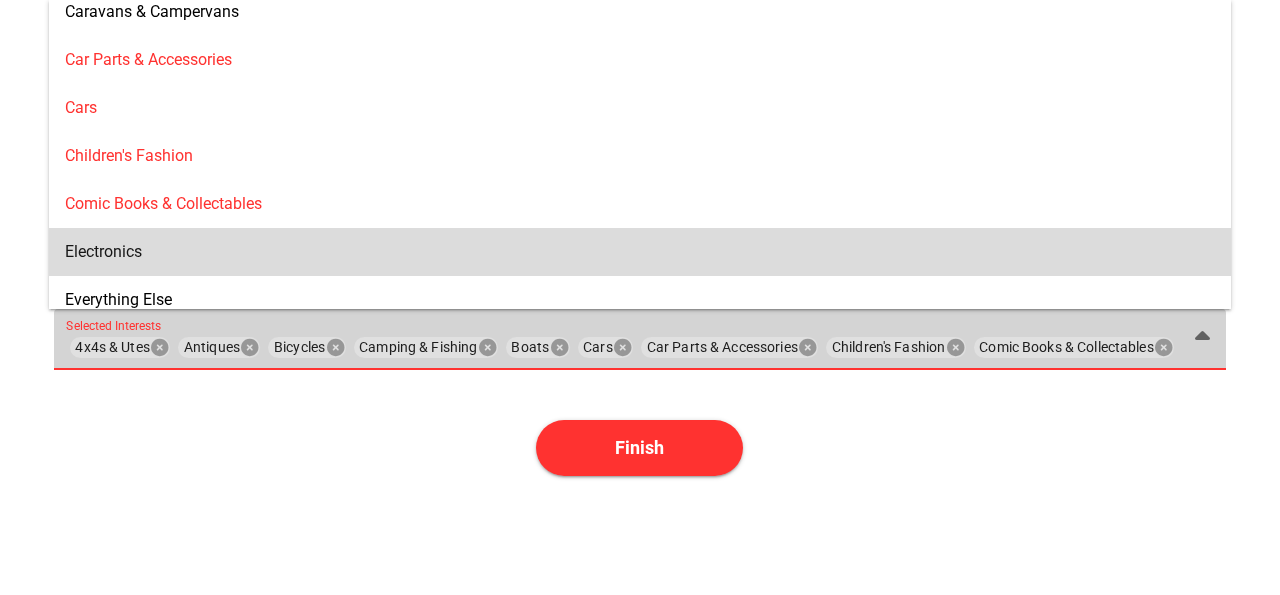 click on "Electronics" at bounding box center [640, 251] 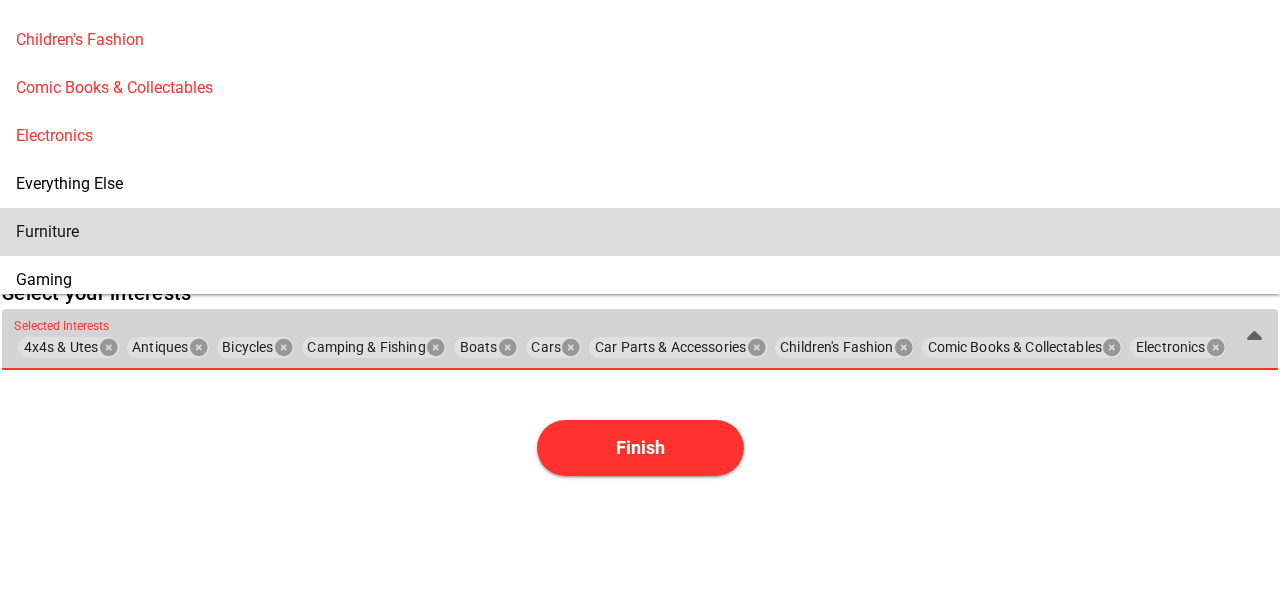 scroll, scrollTop: 464, scrollLeft: 0, axis: vertical 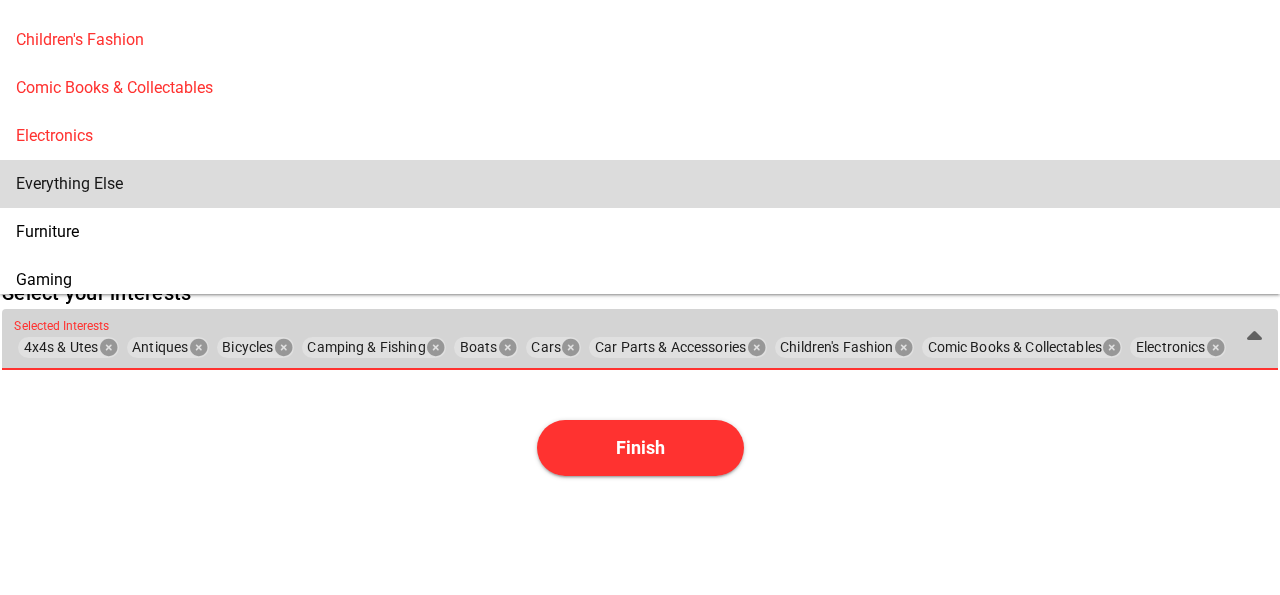 click on "Everything Else" at bounding box center (640, 183) 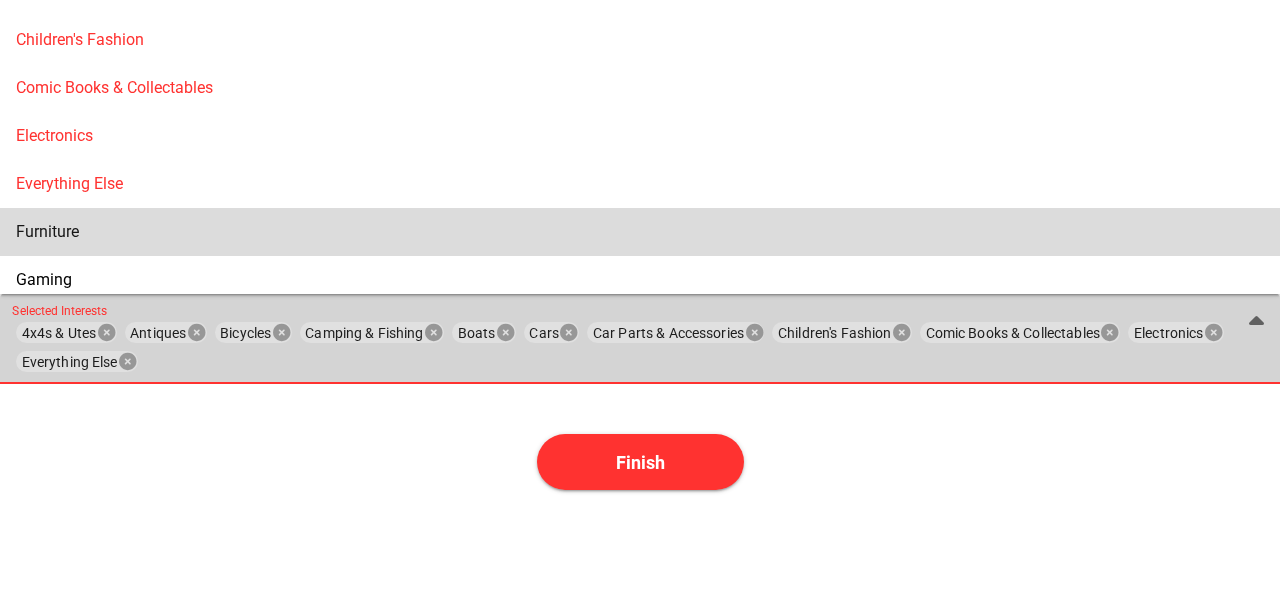 click on "Furniture" at bounding box center (640, 231) 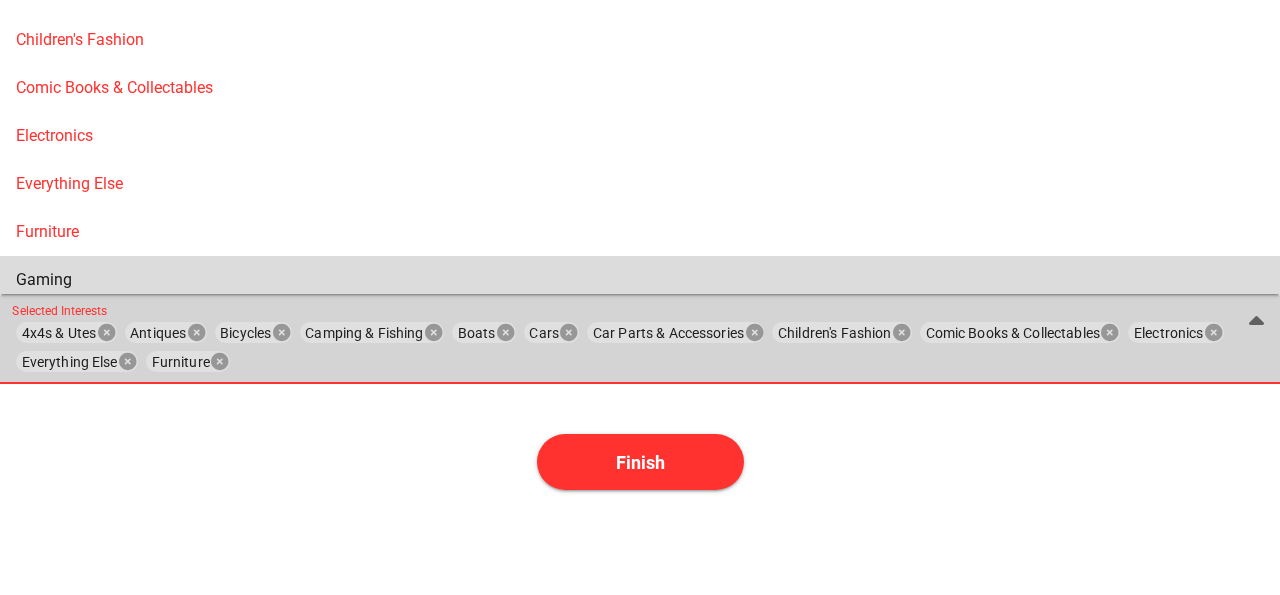 click on "Gaming" at bounding box center [640, 279] 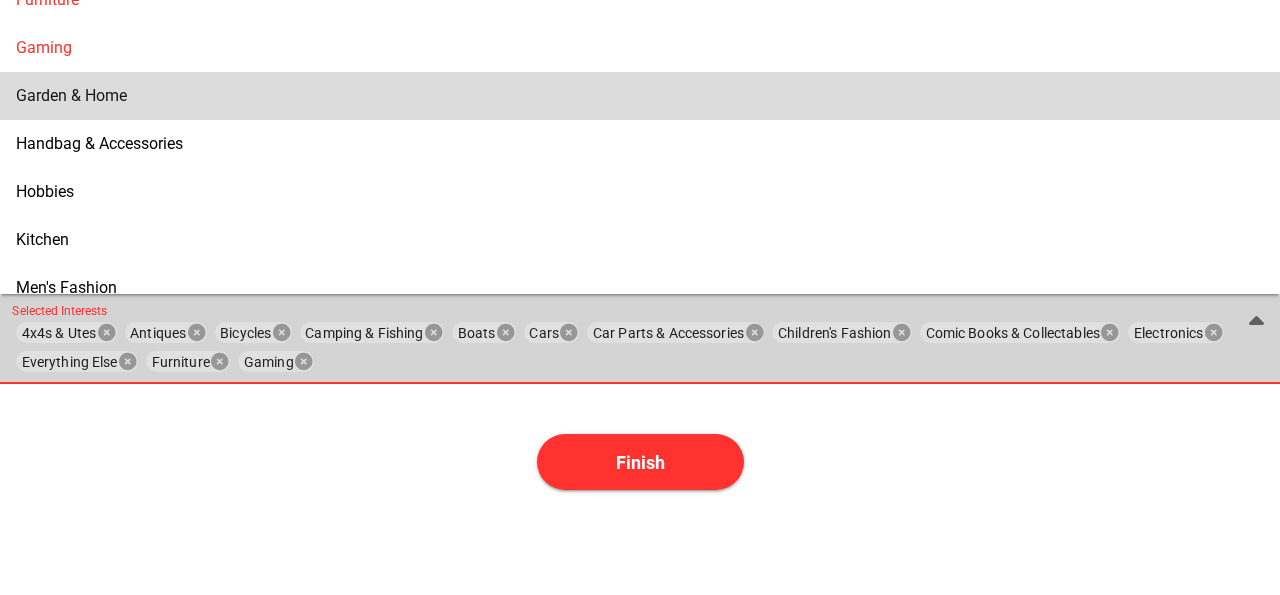 scroll, scrollTop: 696, scrollLeft: 0, axis: vertical 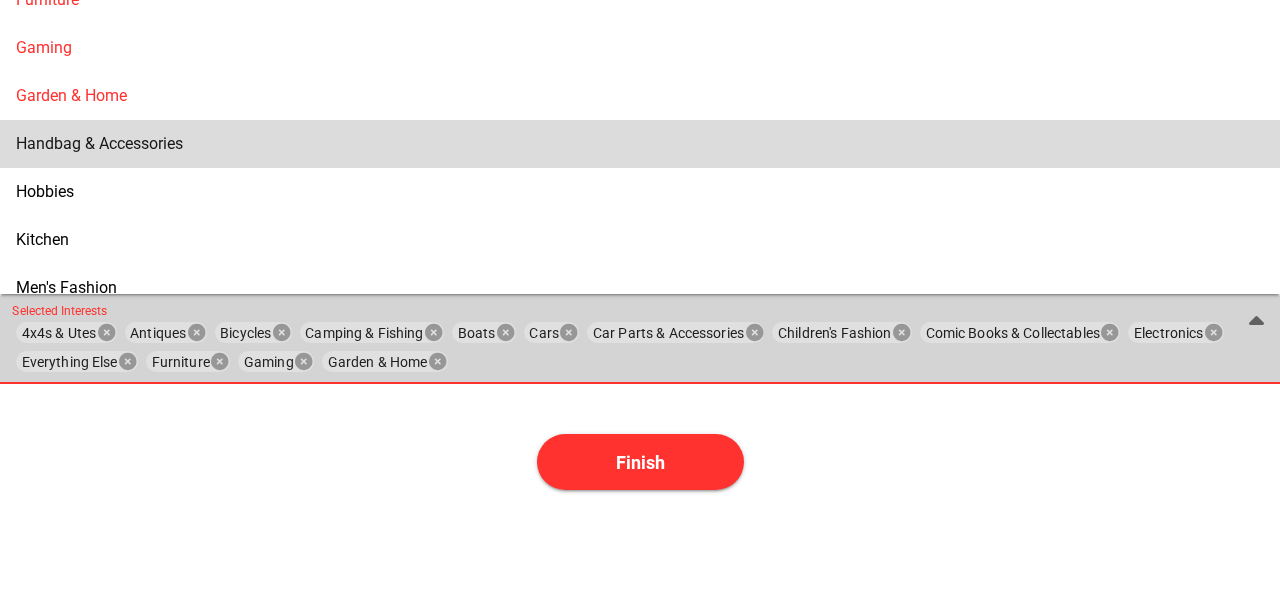 click on "Handbag & Accessories" at bounding box center (99, 143) 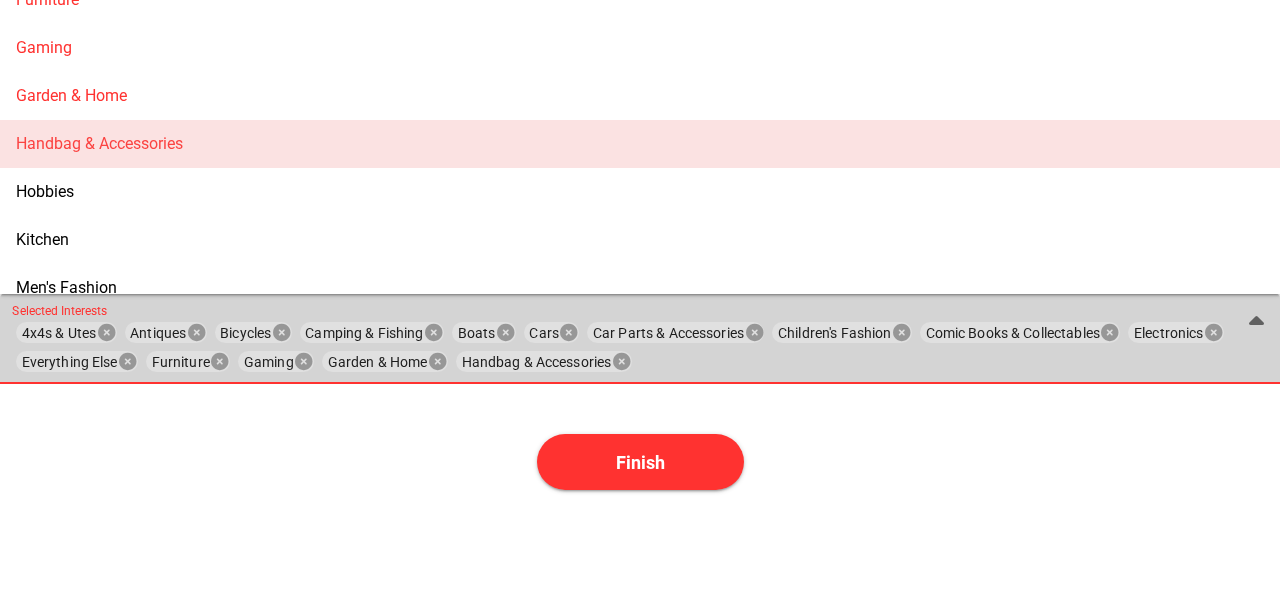 click on "Handbag & Accessories" at bounding box center (99, 143) 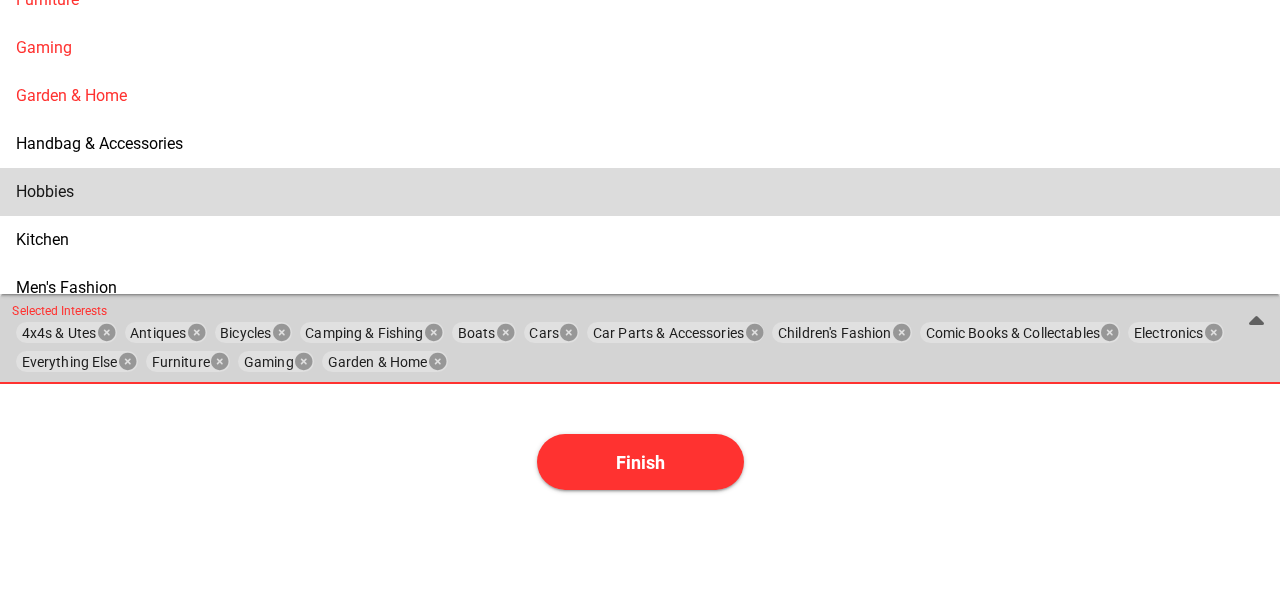 scroll, scrollTop: 696, scrollLeft: 0, axis: vertical 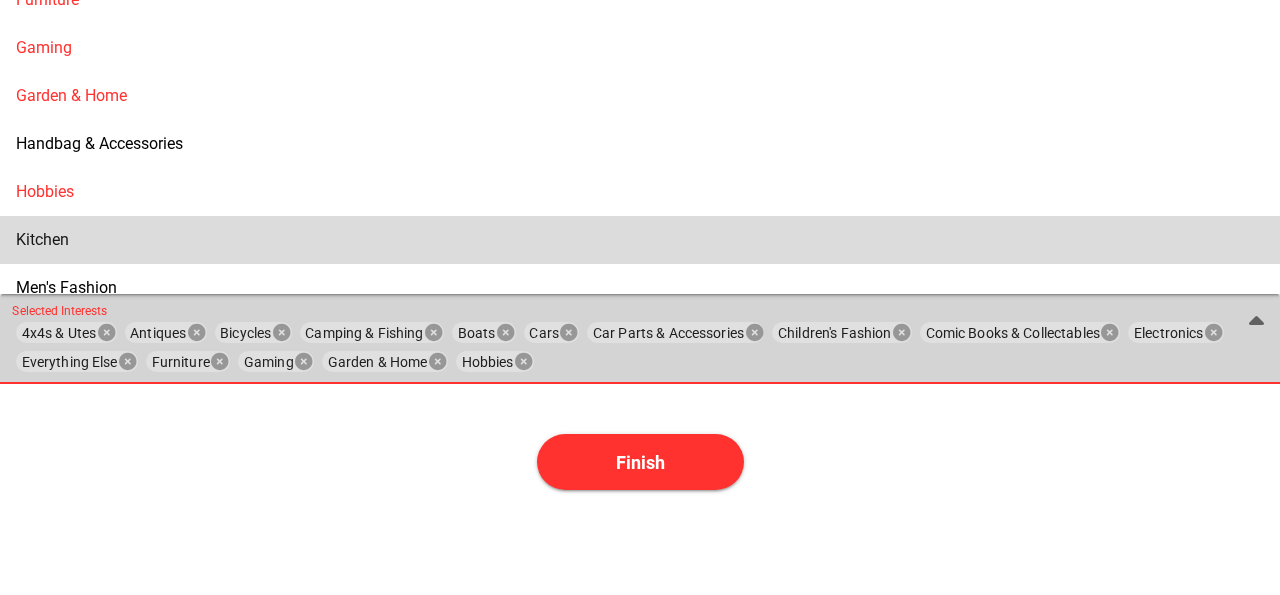 click on "Kitchen" at bounding box center (640, 240) 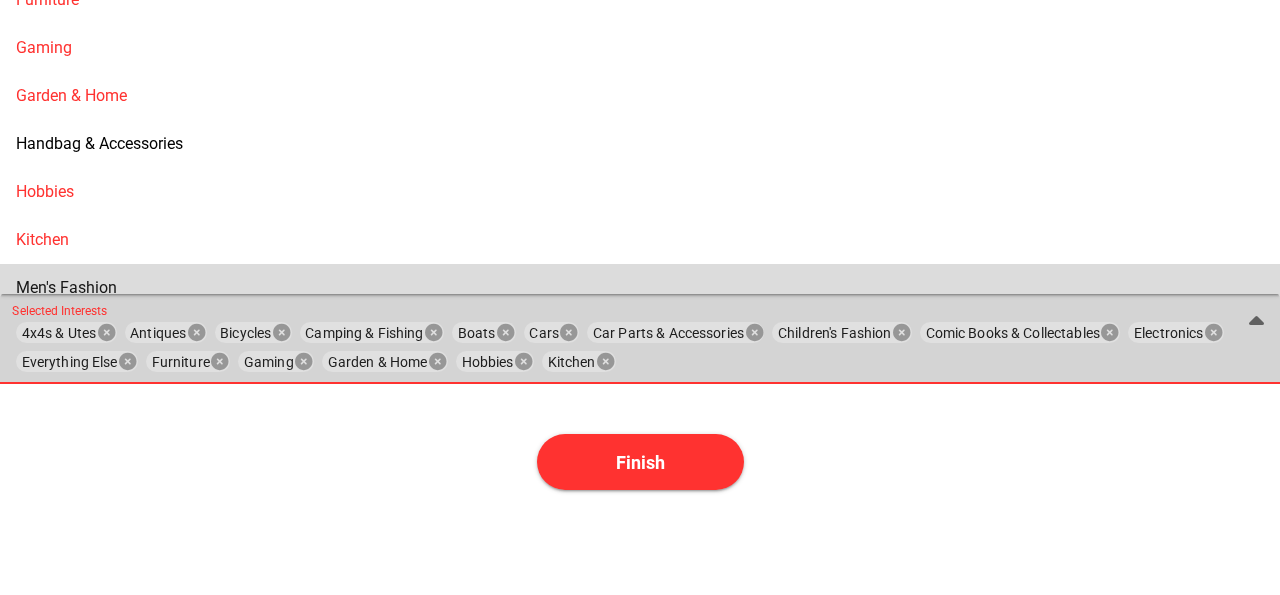 click on "Men's Fashion" at bounding box center [640, 287] 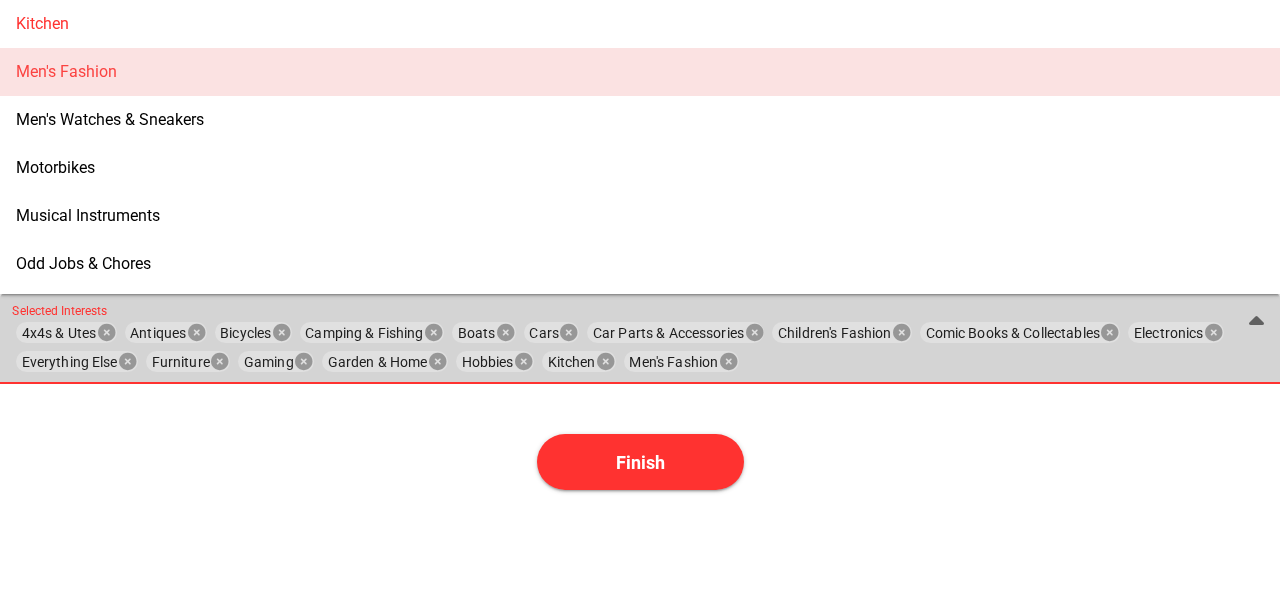 scroll, scrollTop: 928, scrollLeft: 0, axis: vertical 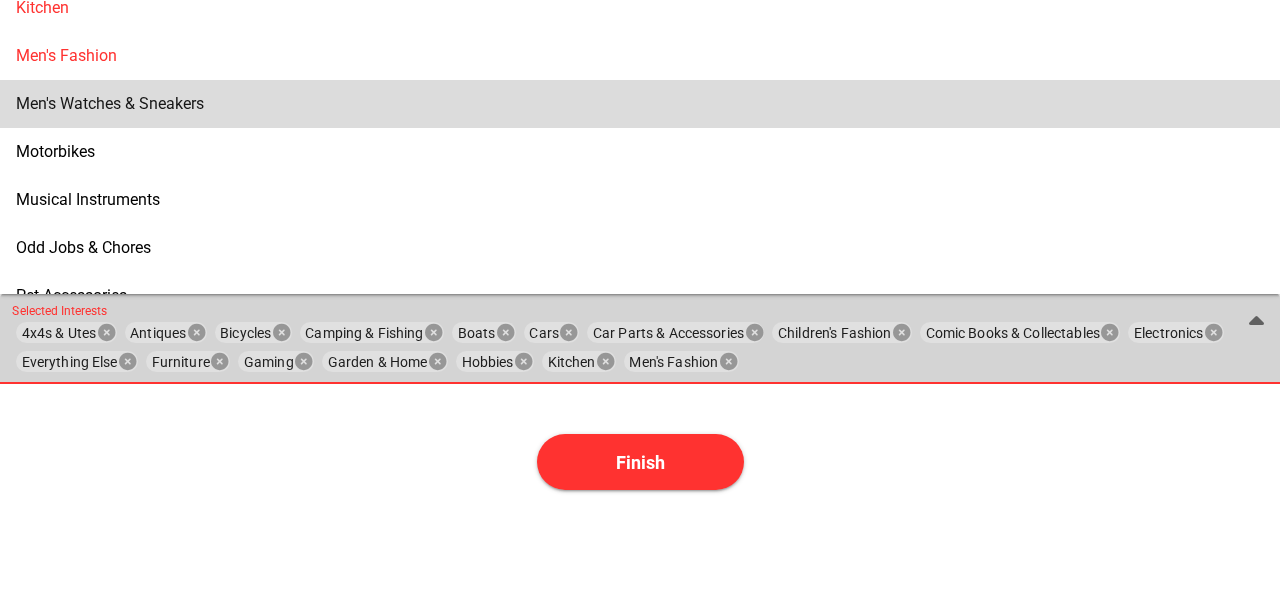 click on "Men's Watches & Sneakers" at bounding box center [110, 103] 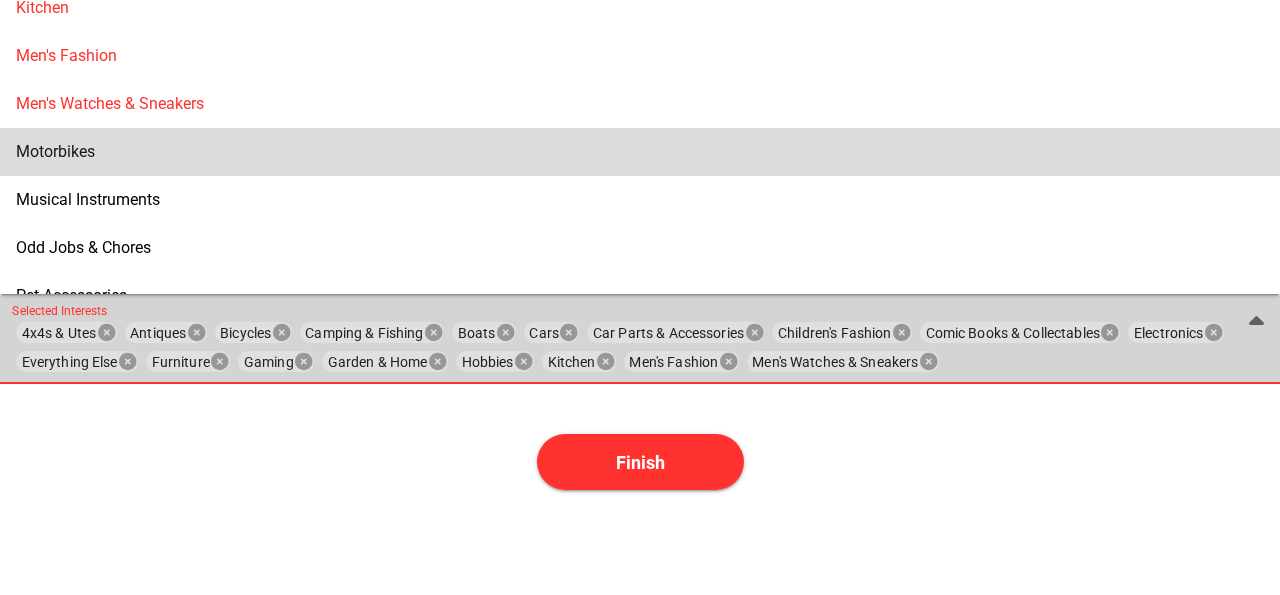 click on "Motorbikes" at bounding box center (640, 151) 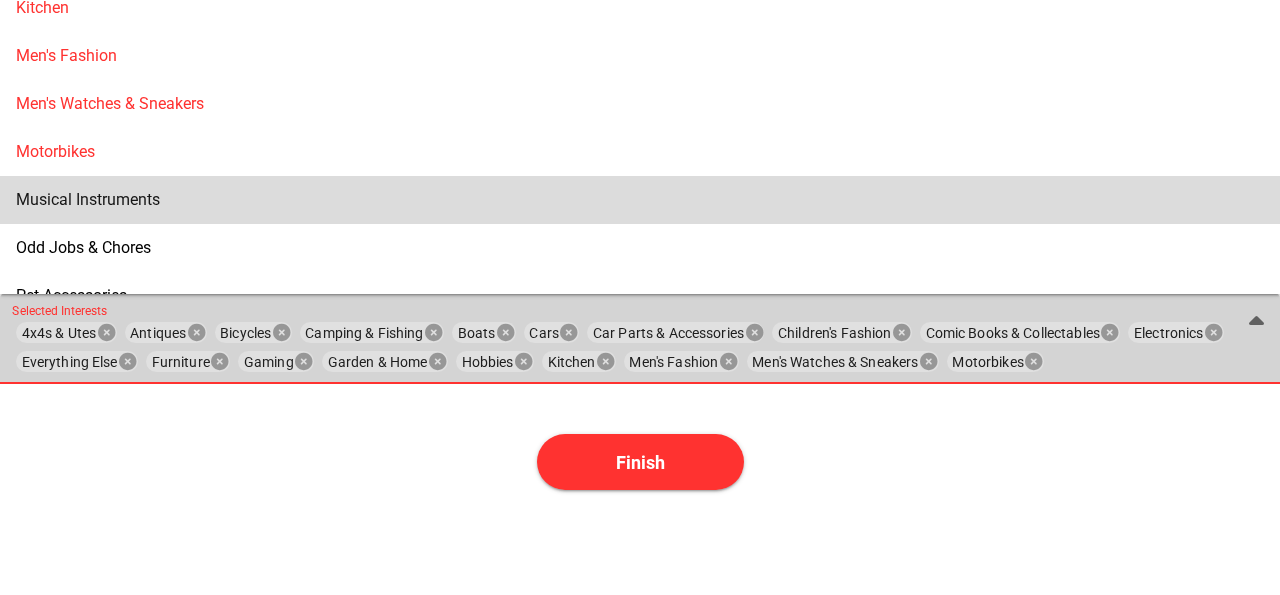 click on "Musical Instruments" at bounding box center (640, 200) 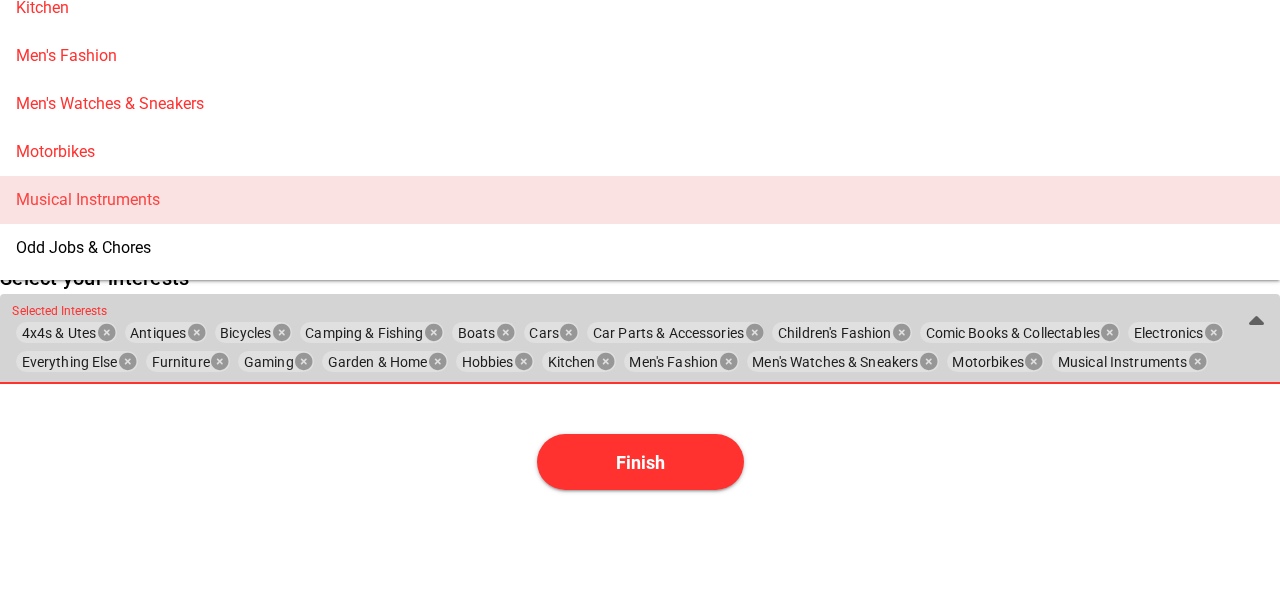 click on "Musical Instruments" at bounding box center [88, 199] 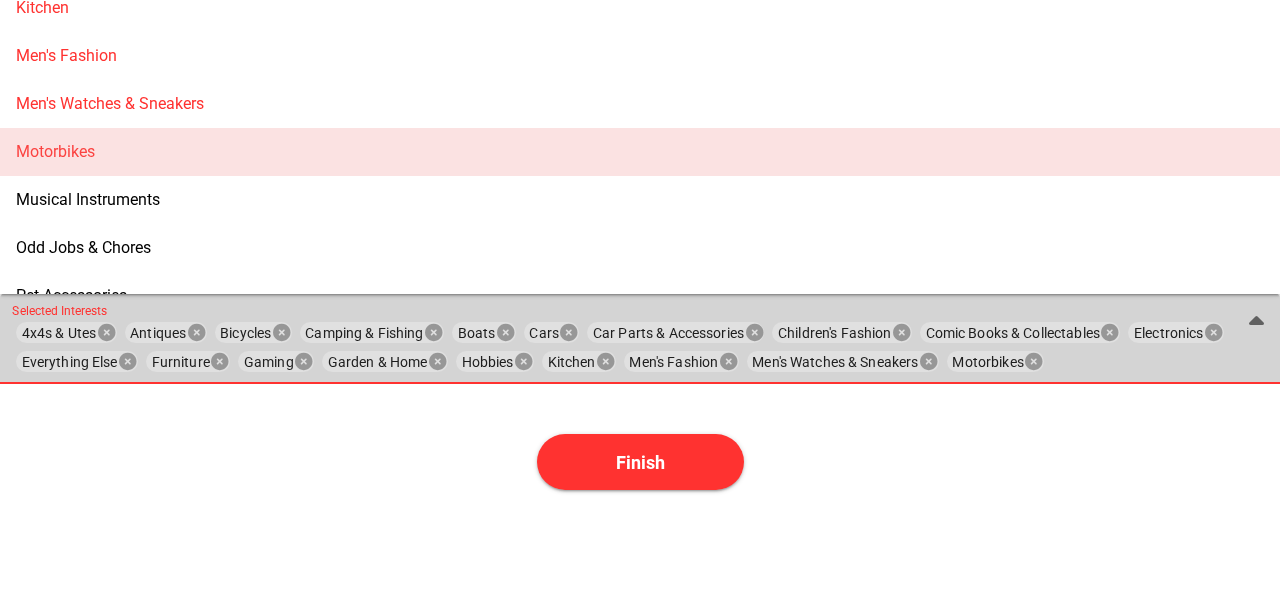 click on "Motorbikes" at bounding box center [640, 151] 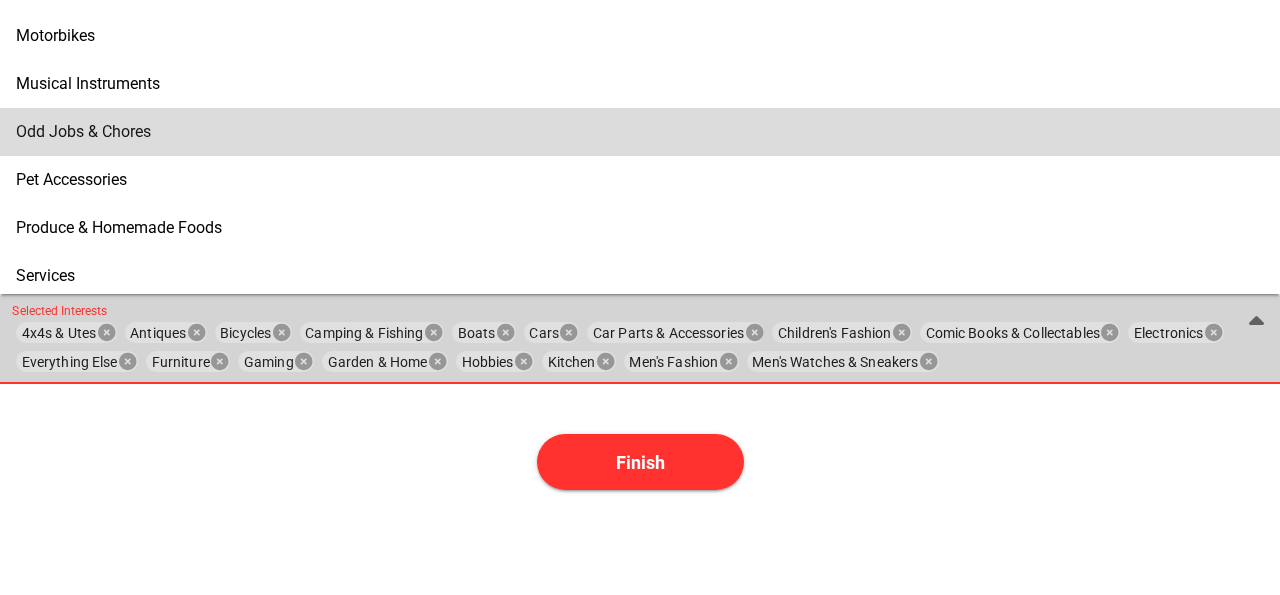 click on "Odd Jobs & Chores" at bounding box center (83, 131) 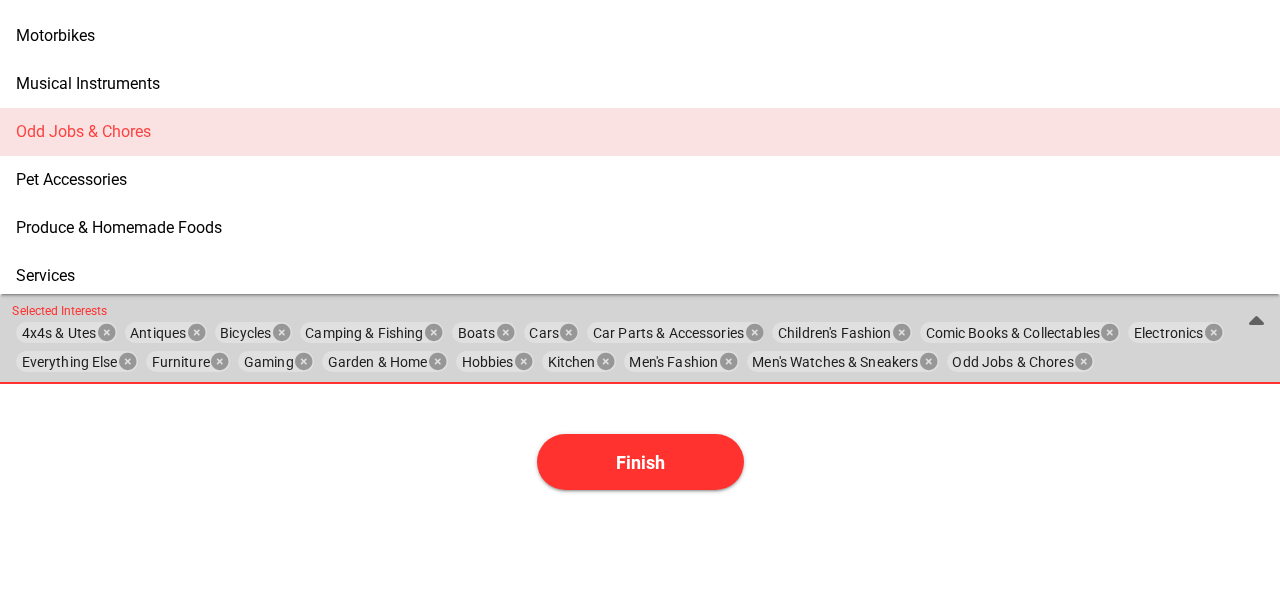 scroll, scrollTop: 1044, scrollLeft: 0, axis: vertical 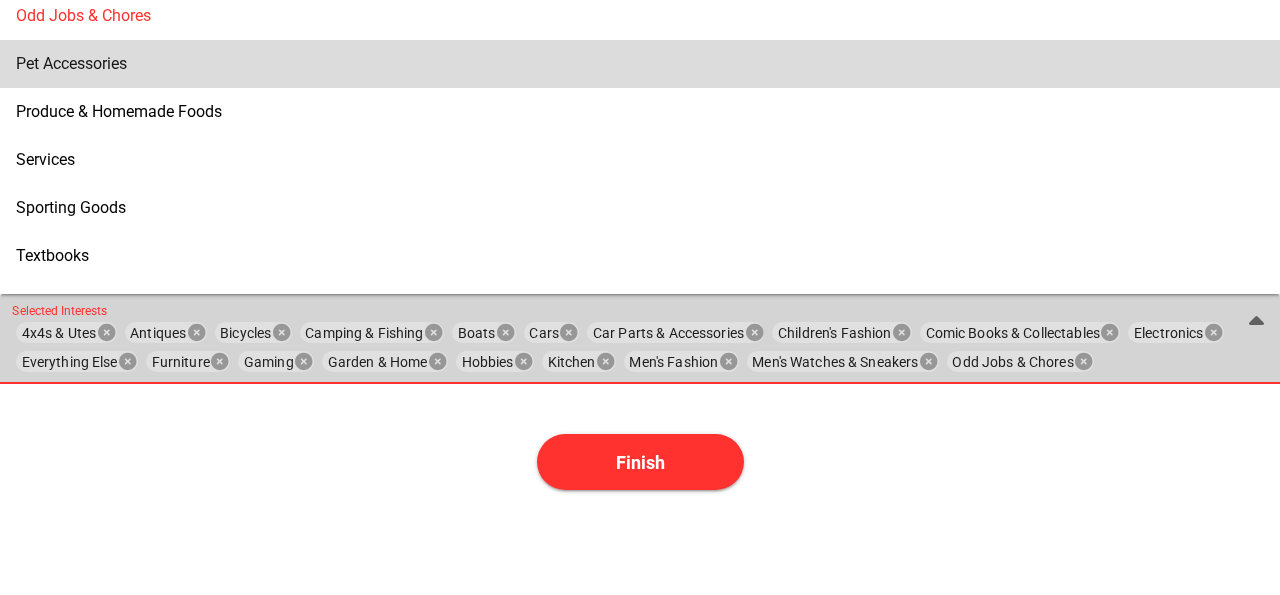 click on "Pet Accessories" at bounding box center [71, 63] 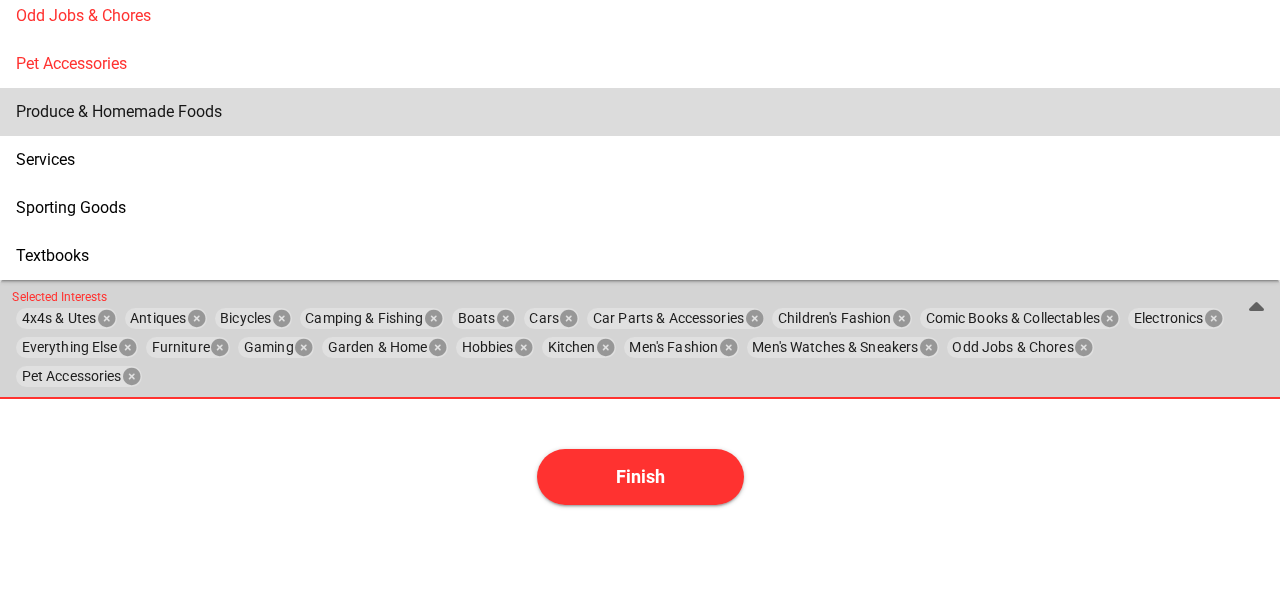 click on "Produce & Homemade Foods" at bounding box center (119, 111) 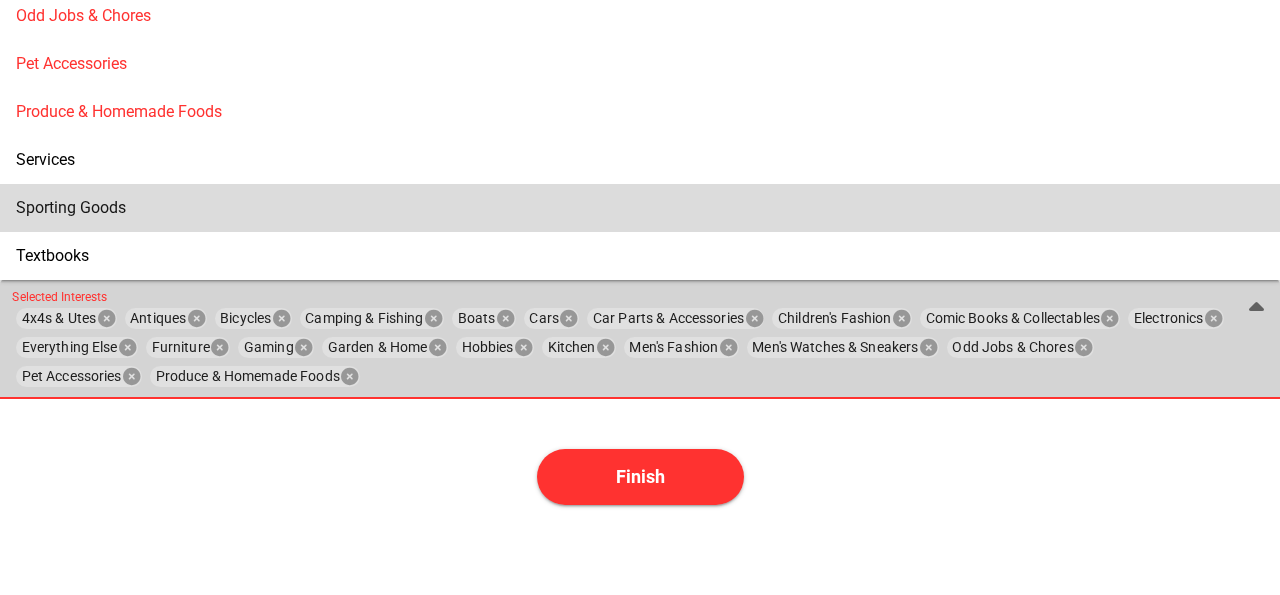 click on "Sporting Goods" at bounding box center [640, 208] 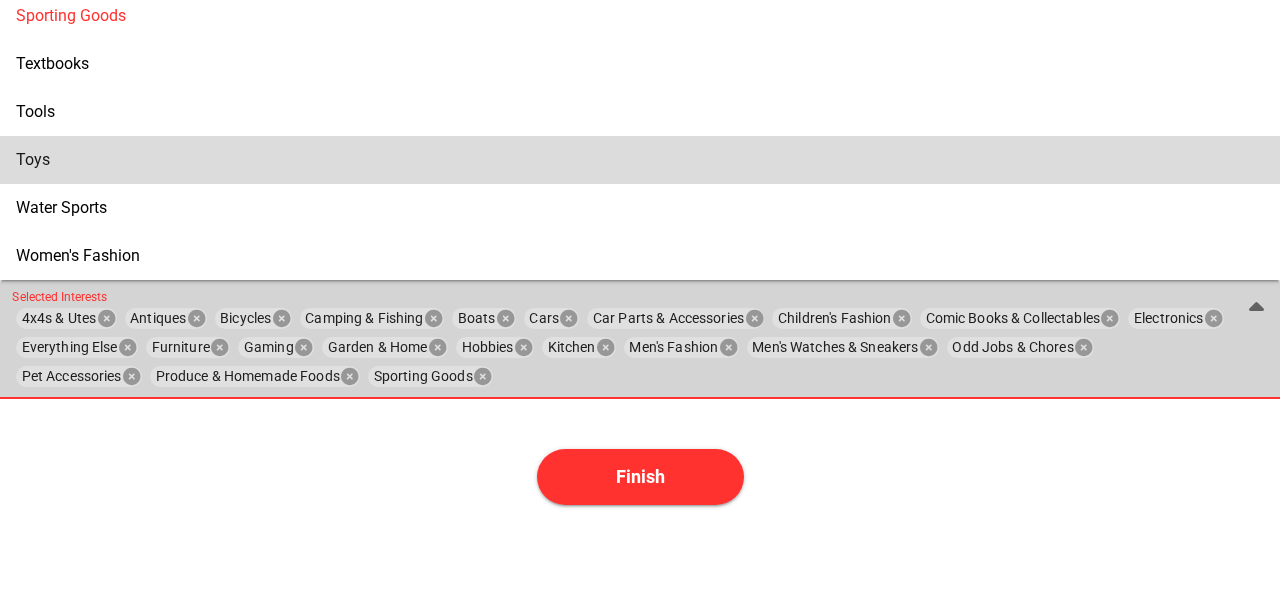 click on "Toys" at bounding box center (640, 160) 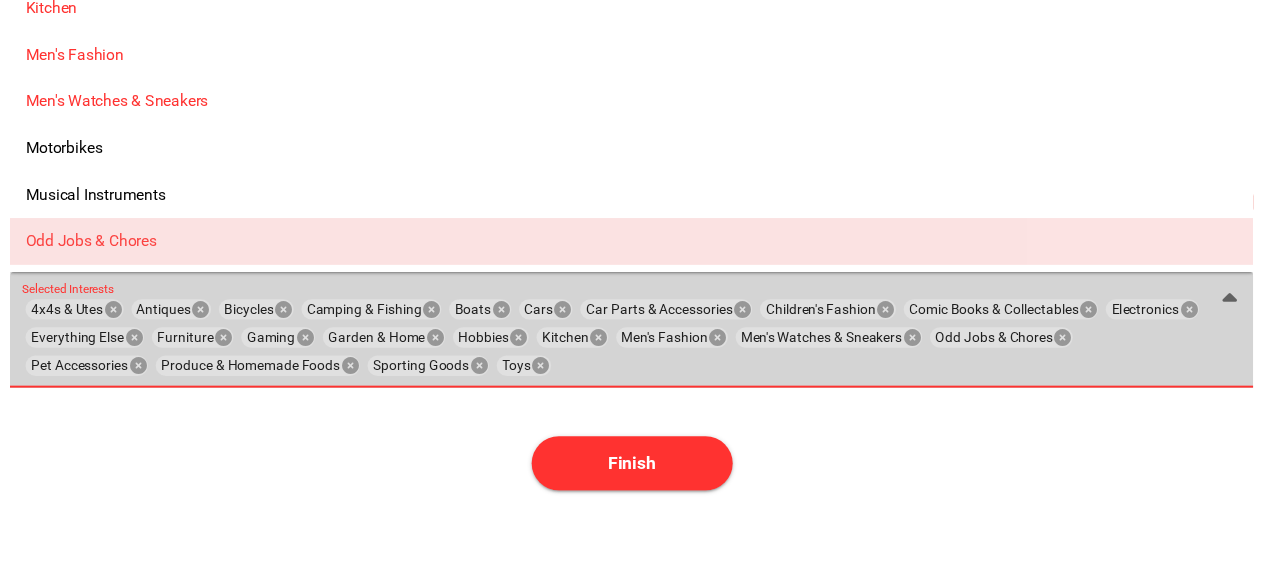 scroll, scrollTop: 928, scrollLeft: 0, axis: vertical 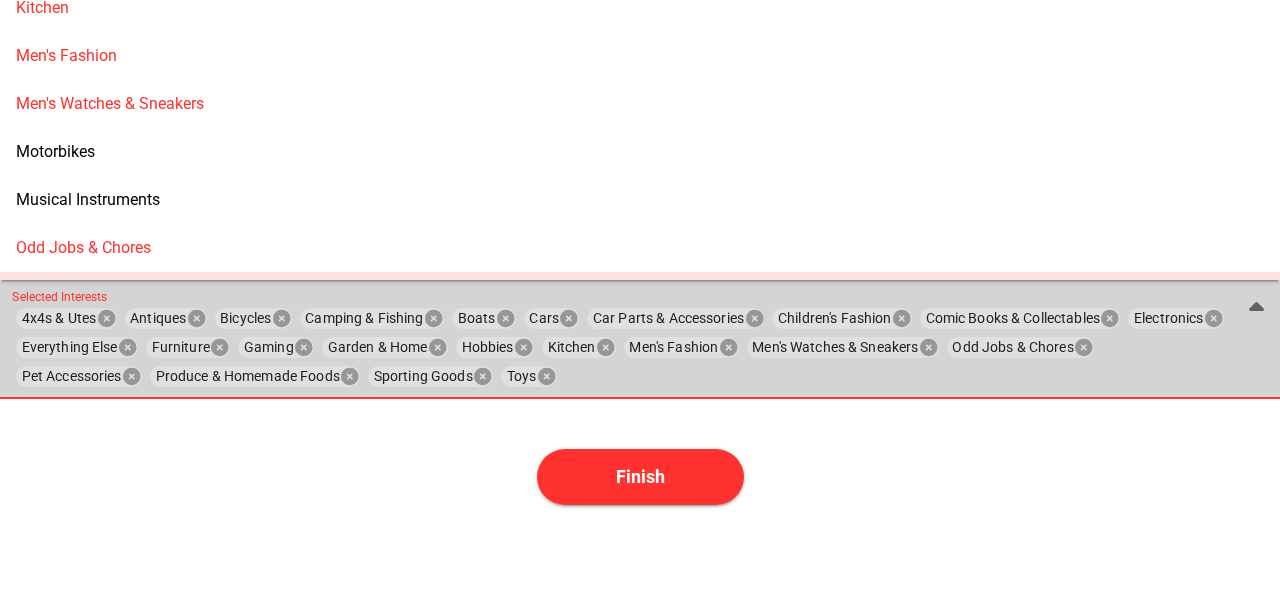 click on "Welcome to SwapU.   Swap that adapts to you. Get Started Registration  Step 1 of 2 First Name Thien Name Delivery Address (suburb only) Salisbury Downs SA 5108, Australia Collected for delivery cost estimates Click to continue Registration  Step 2 of 2 Select your interests 4x4s & Utes   Antiques   Bicycles   Camping & Fishing   Boats   Cars   Car Parts & Accessories   Children's Fashion   Comic Books & Collectables   Electronics   Everything Else   Furniture   Gaming   Garden & Home   Hobbies   Kitchen   Men's Fashion   Men's Watches & Sneakers   Odd Jobs & Chores   Pet Accessories   Produce & Homemade Foods   Sporting Goods   Toys   4x4s & Utes, Antiques, Bicycles, Camping & Fishing, Boats, Cars, Car Parts & Accessories, Children's Fashion, Comic Books & Collectables, Electronics, Everything Else, Furniture, Gaming, Garden & Home, Hobbies, Kitchen, Men's Fashion, Men's Watches & Sneakers, Odd Jobs & Chores, Pet Accessories, Produce & Homemade Foods, Sporting Goods, Toys Selected Interests   Finish" at bounding box center (640, 297) 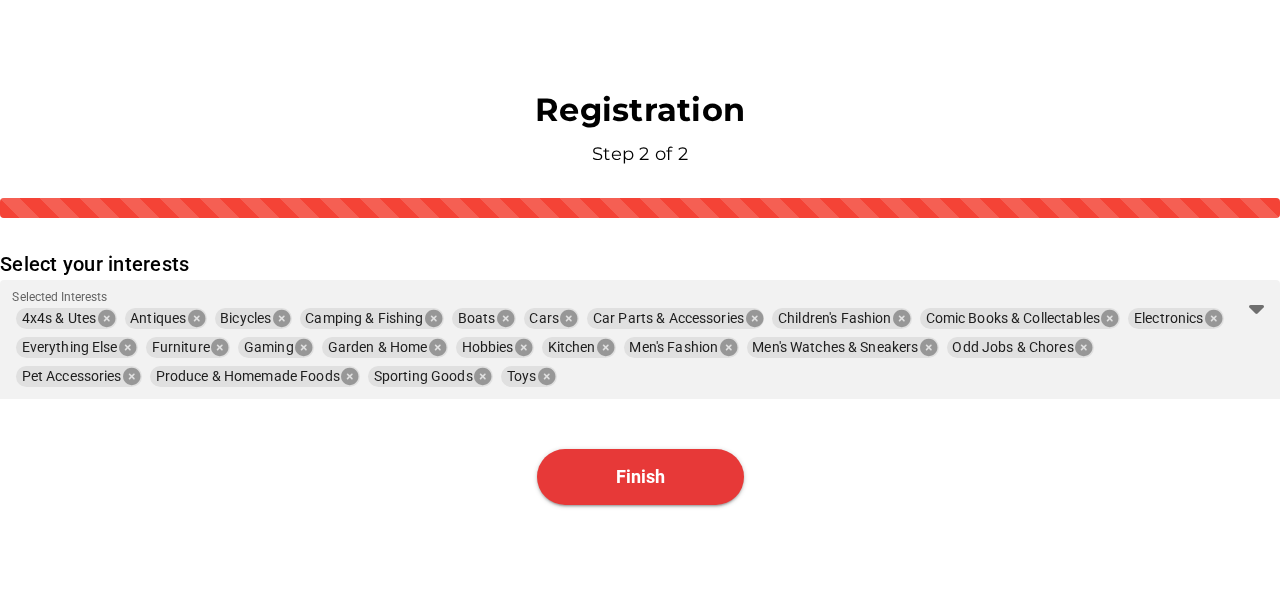 click on "Finish" at bounding box center [640, 477] 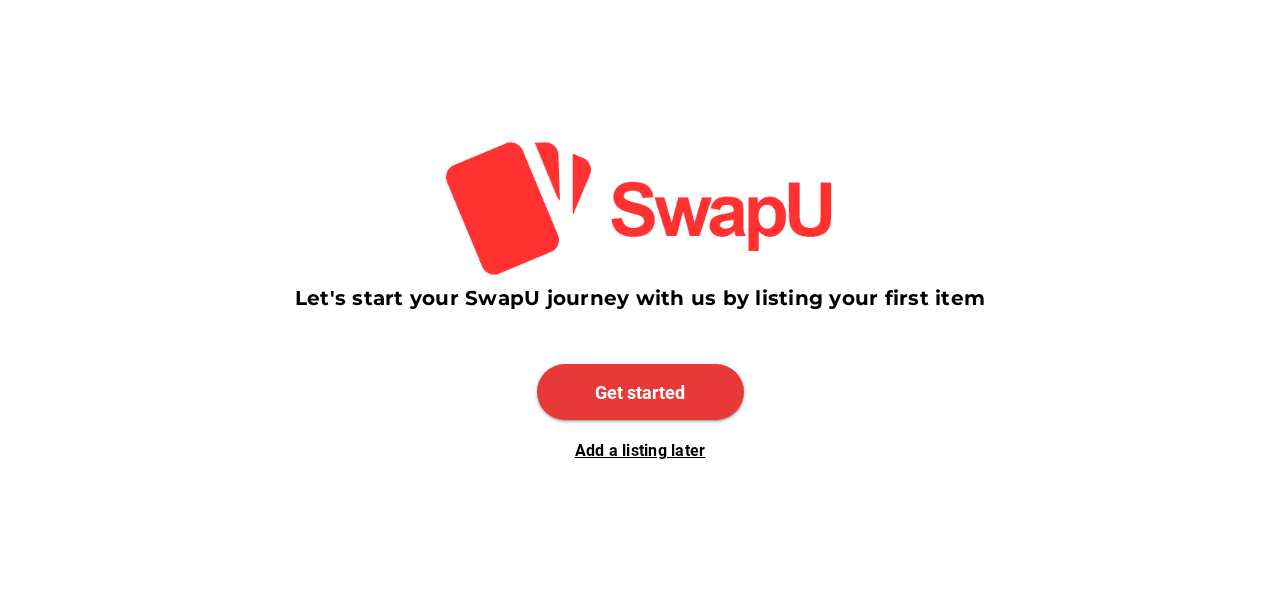 click on "Get started" at bounding box center (640, 392) 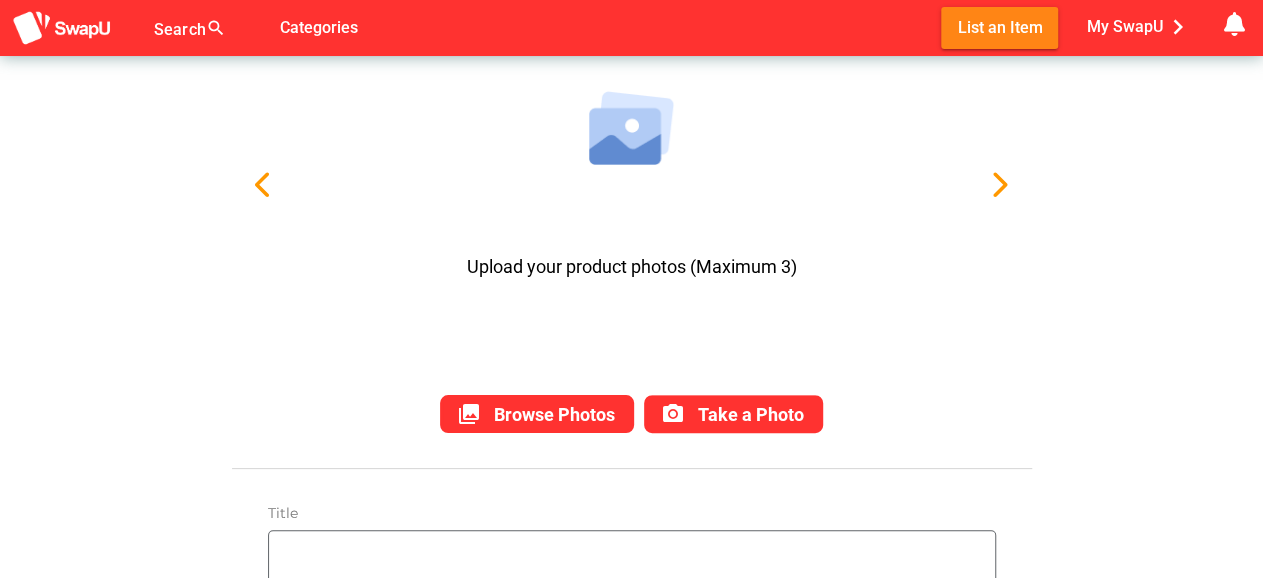 scroll, scrollTop: 0, scrollLeft: 0, axis: both 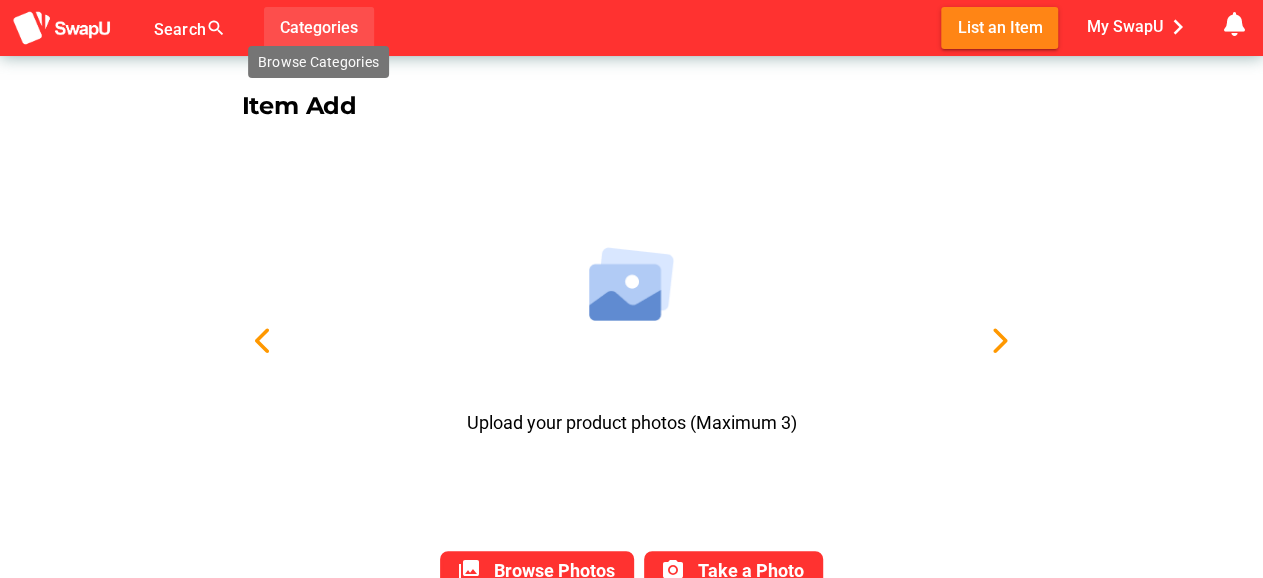 click on "Categories" at bounding box center [319, 27] 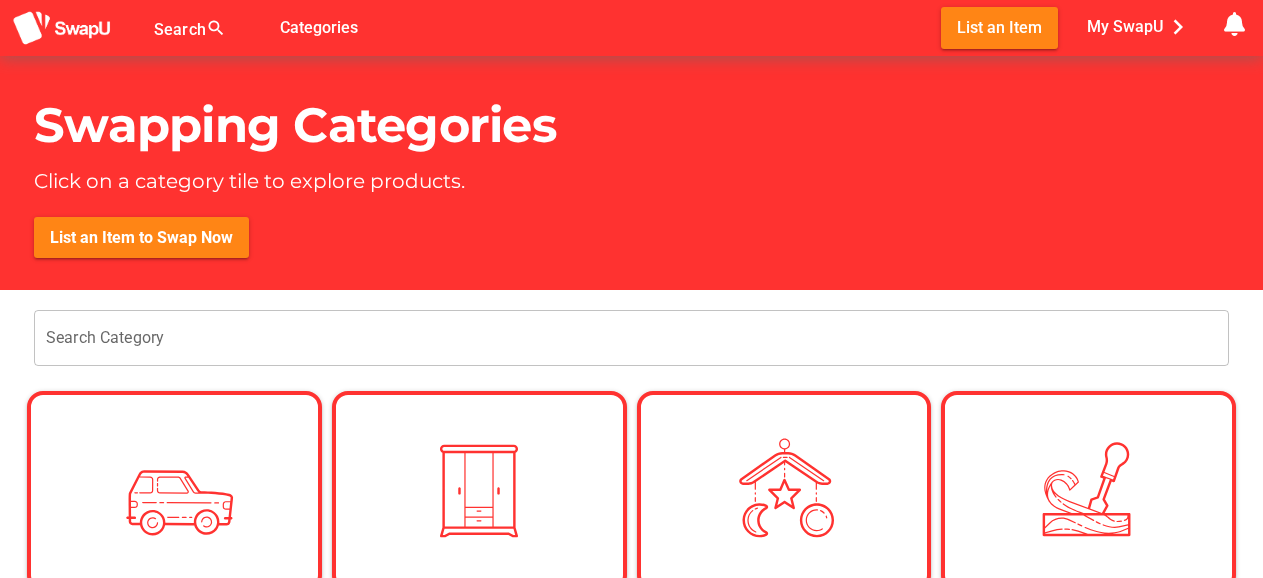 scroll, scrollTop: 728, scrollLeft: 0, axis: vertical 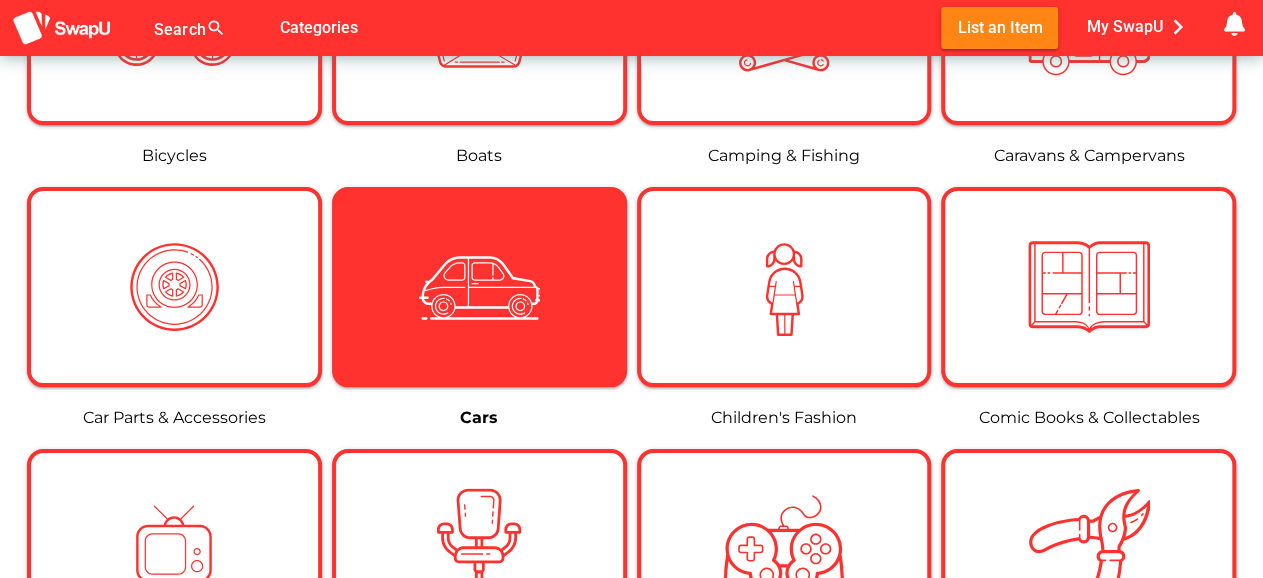 click at bounding box center (479, 287) 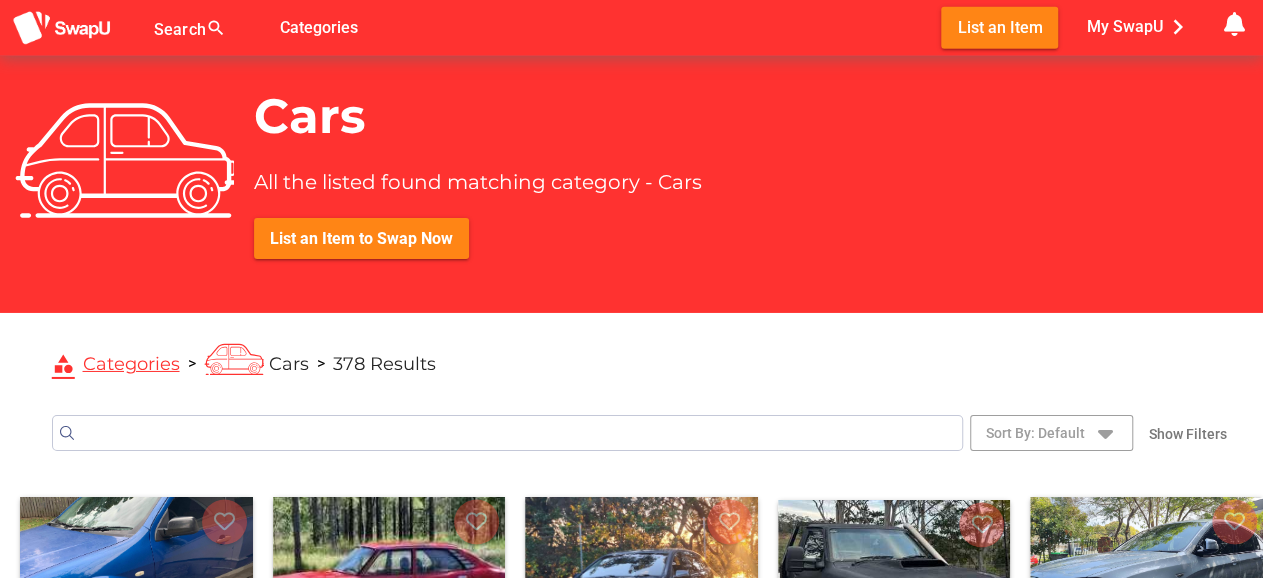 scroll, scrollTop: 0, scrollLeft: 0, axis: both 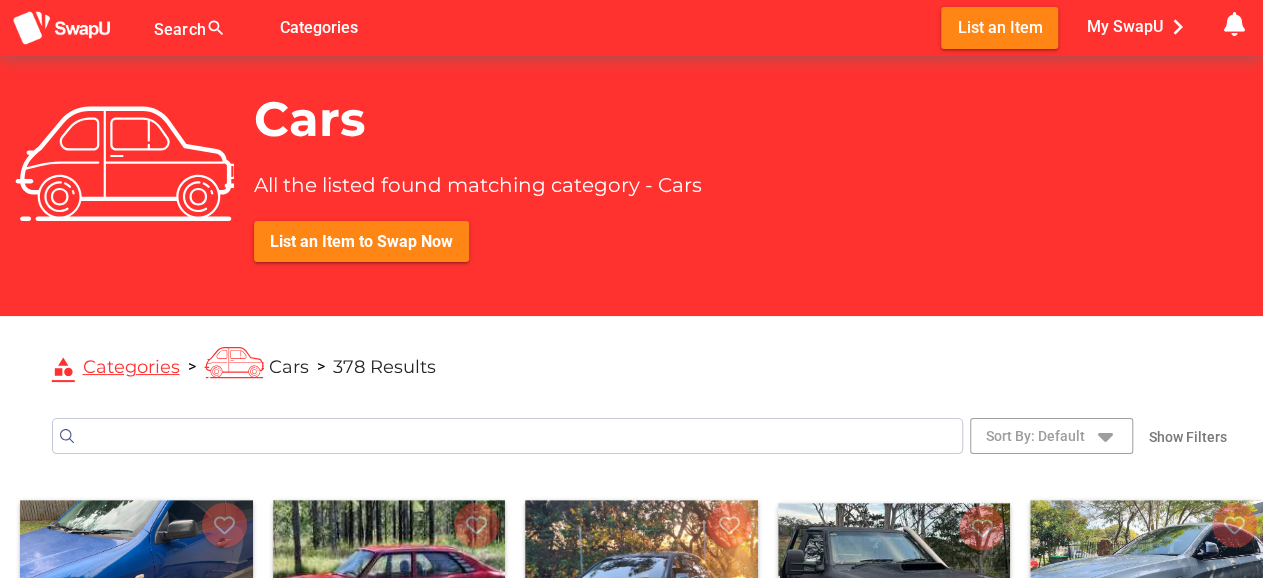 click at bounding box center [507, 436] 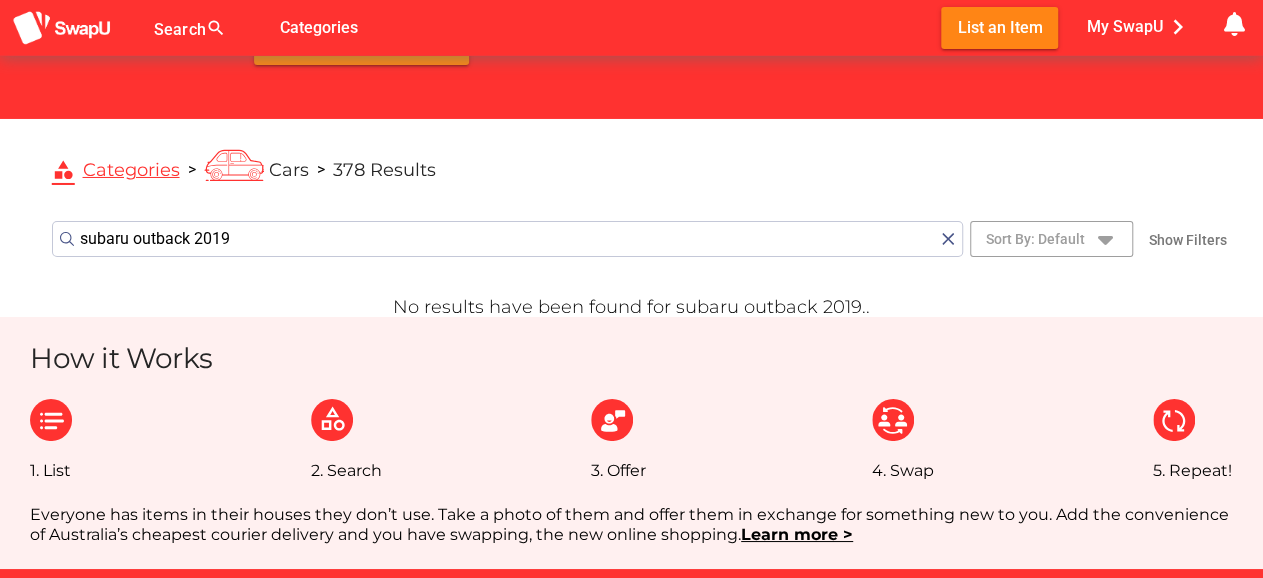 scroll, scrollTop: 104, scrollLeft: 0, axis: vertical 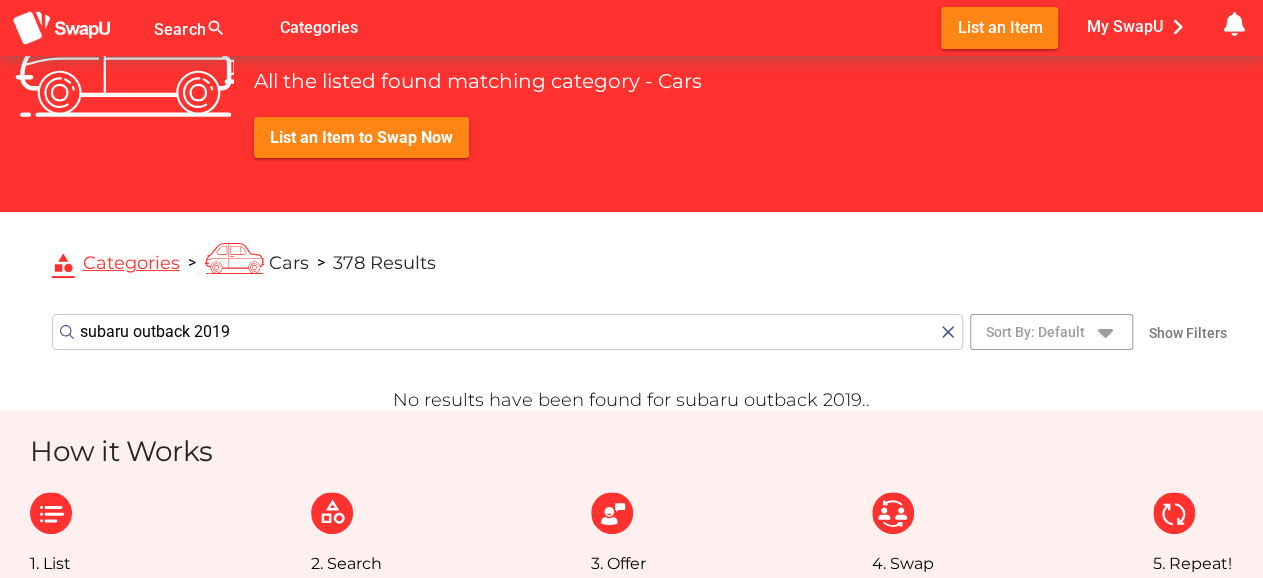 drag, startPoint x: 285, startPoint y: 345, endPoint x: 211, endPoint y: 347, distance: 74.02702 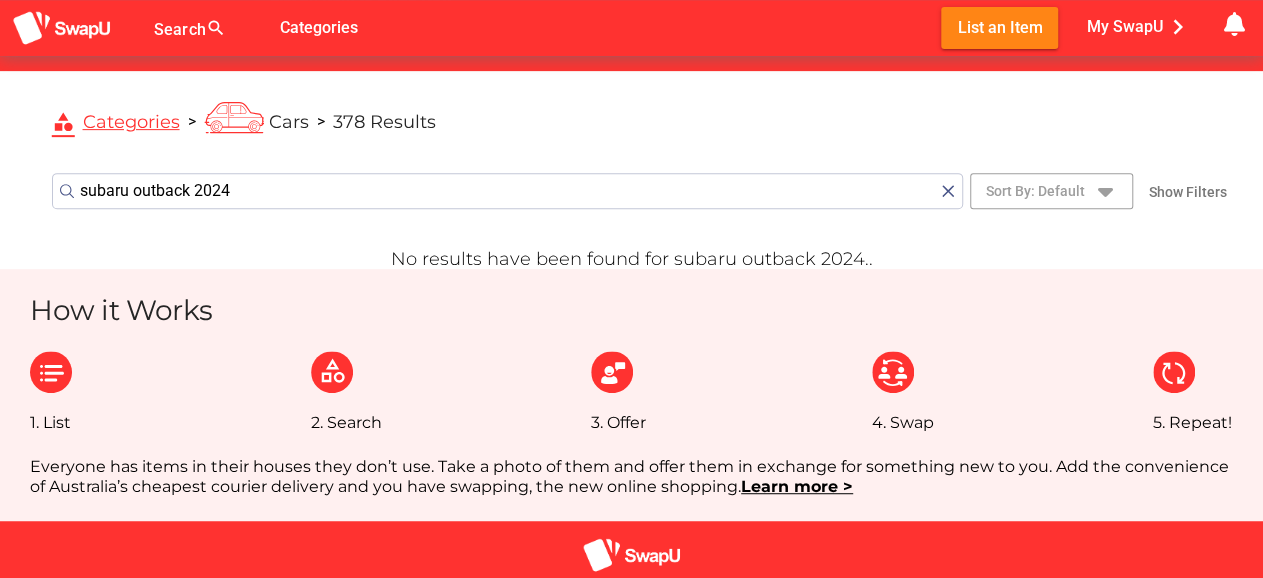 scroll, scrollTop: 208, scrollLeft: 0, axis: vertical 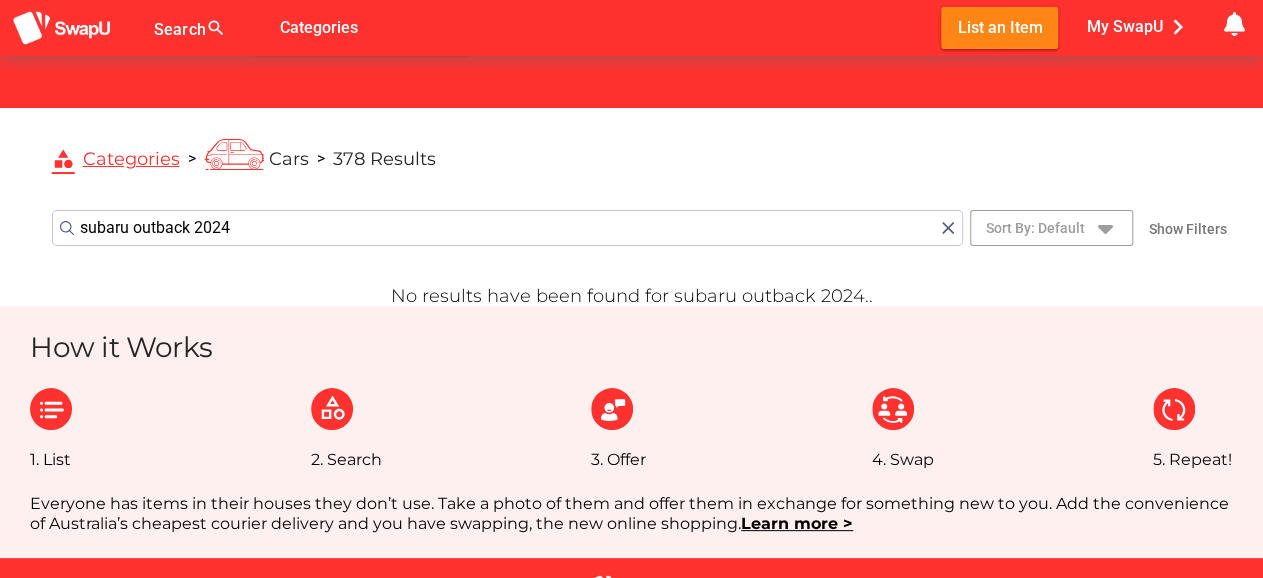 drag, startPoint x: 264, startPoint y: 232, endPoint x: 196, endPoint y: 241, distance: 68.593 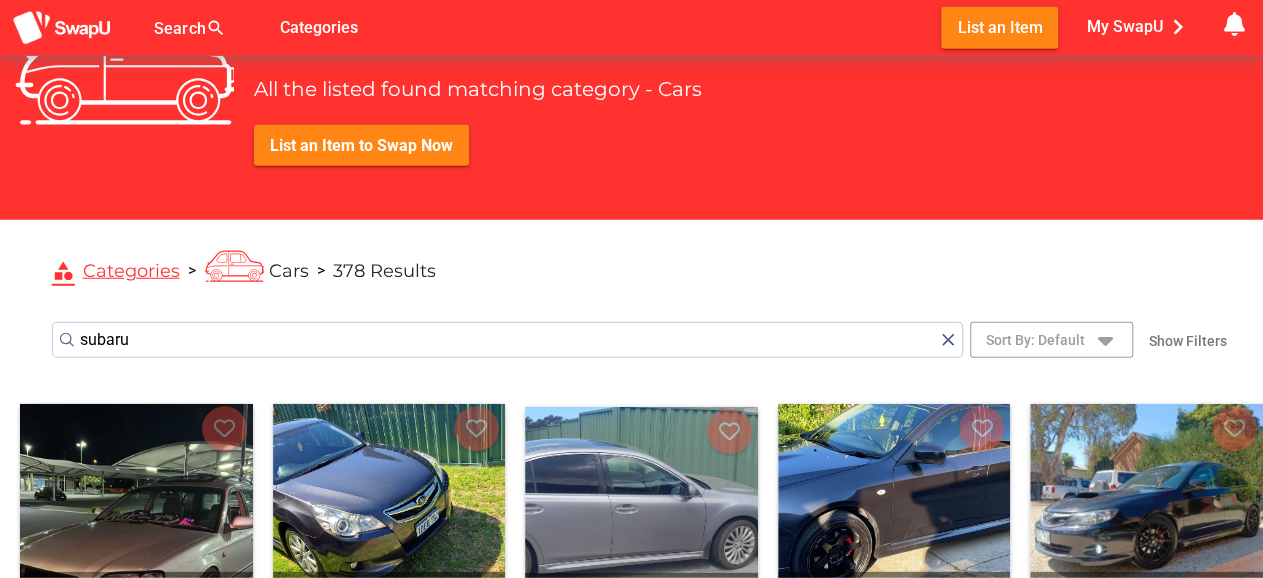 scroll, scrollTop: 0, scrollLeft: 0, axis: both 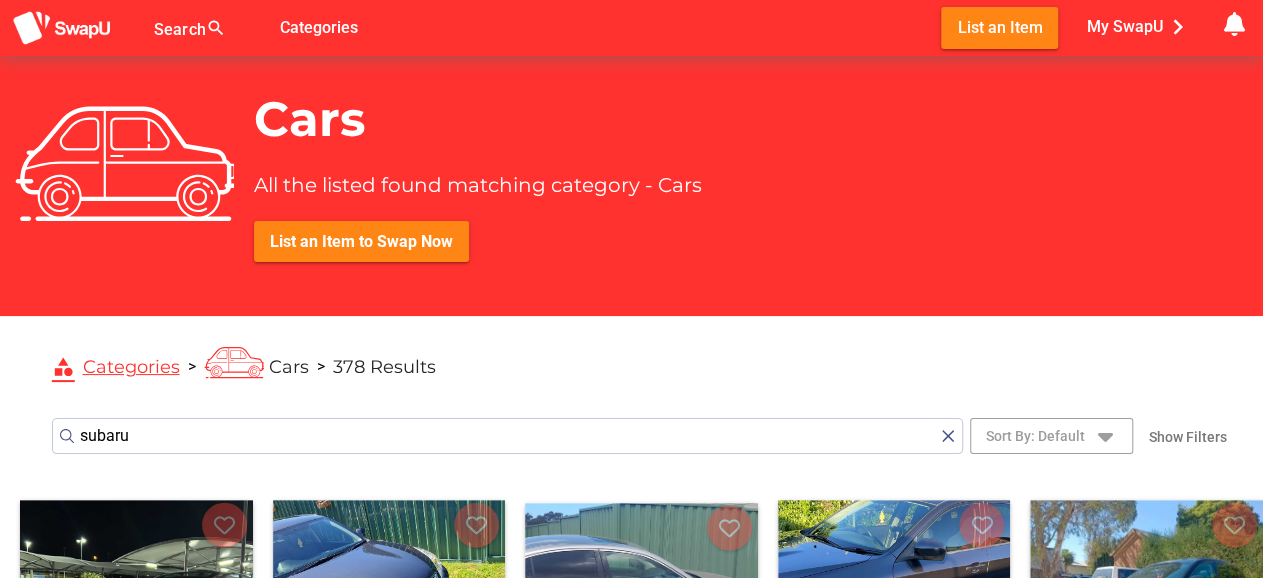 type on "subaru" 